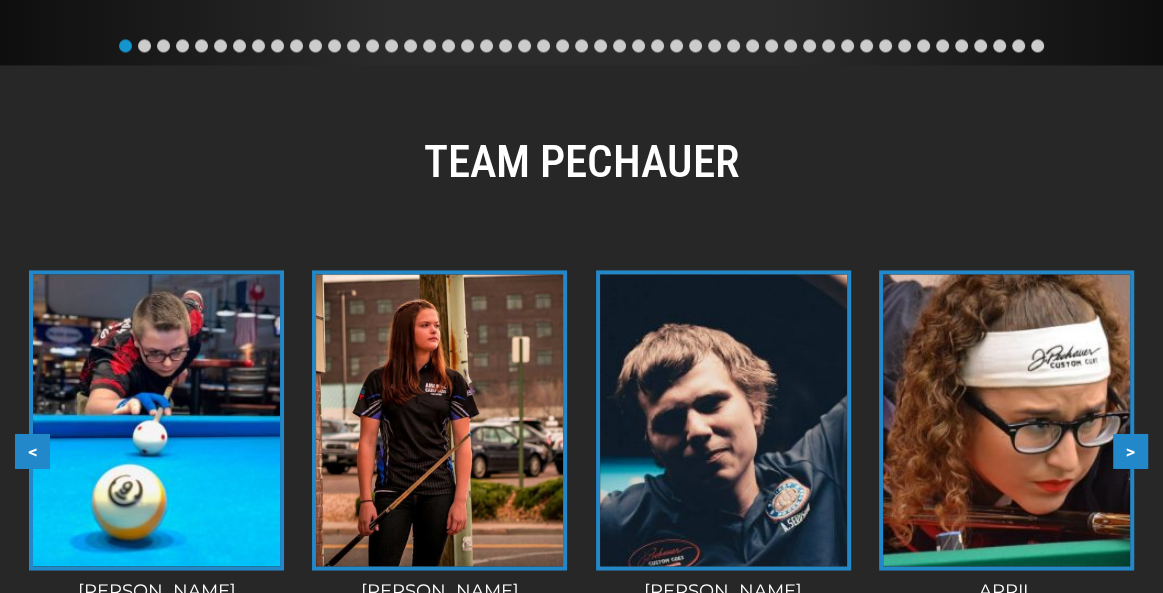 scroll, scrollTop: 1809, scrollLeft: 0, axis: vertical 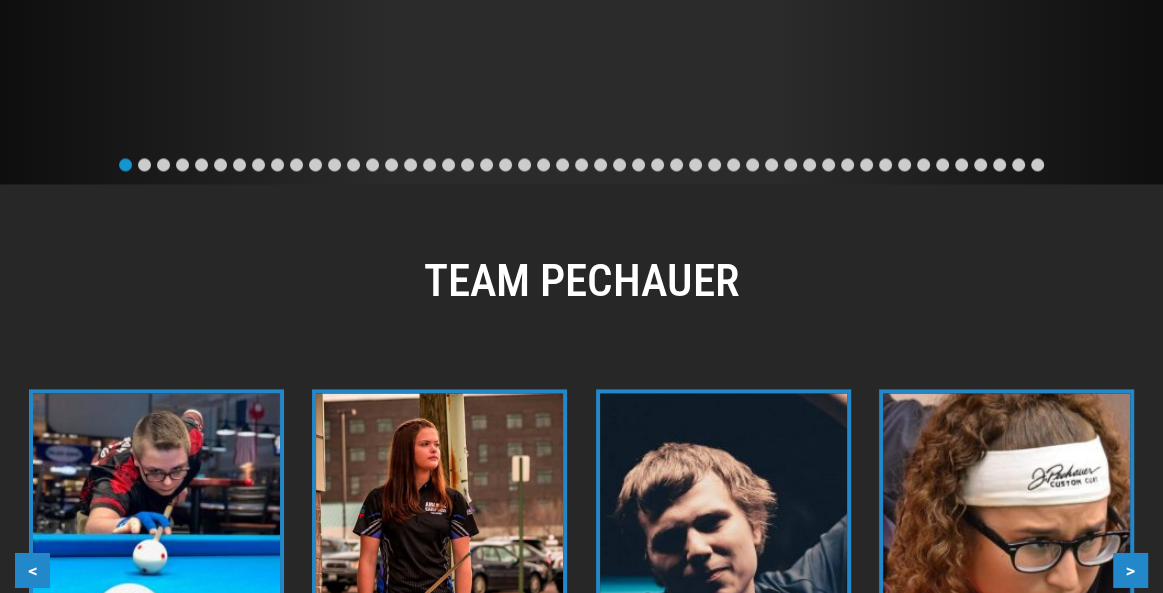 click at bounding box center (144, 164) 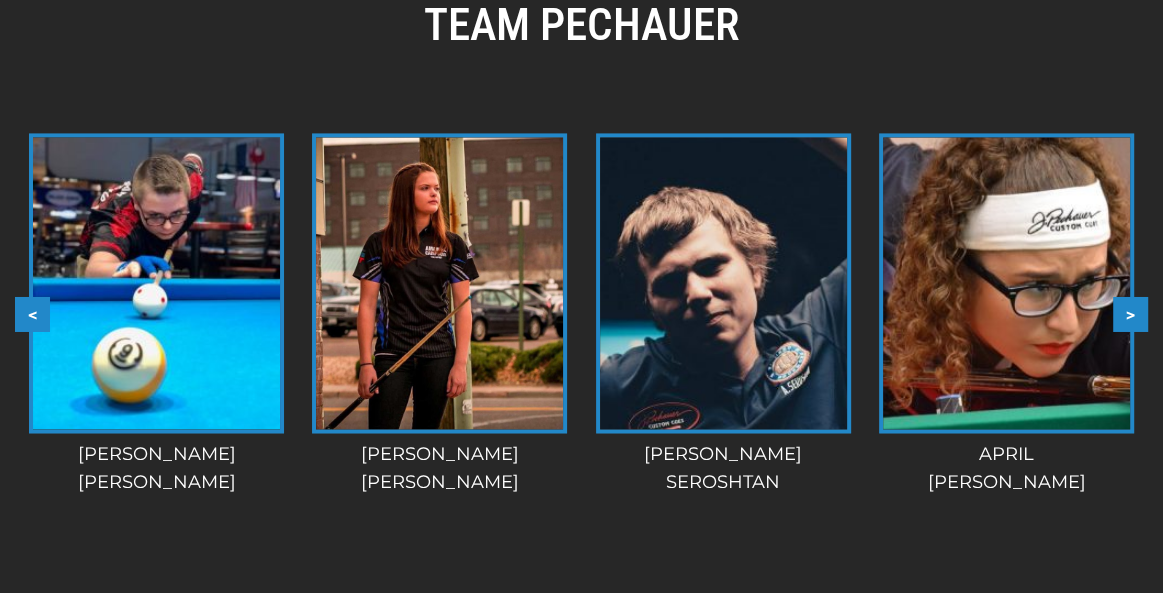 scroll, scrollTop: 2095, scrollLeft: 0, axis: vertical 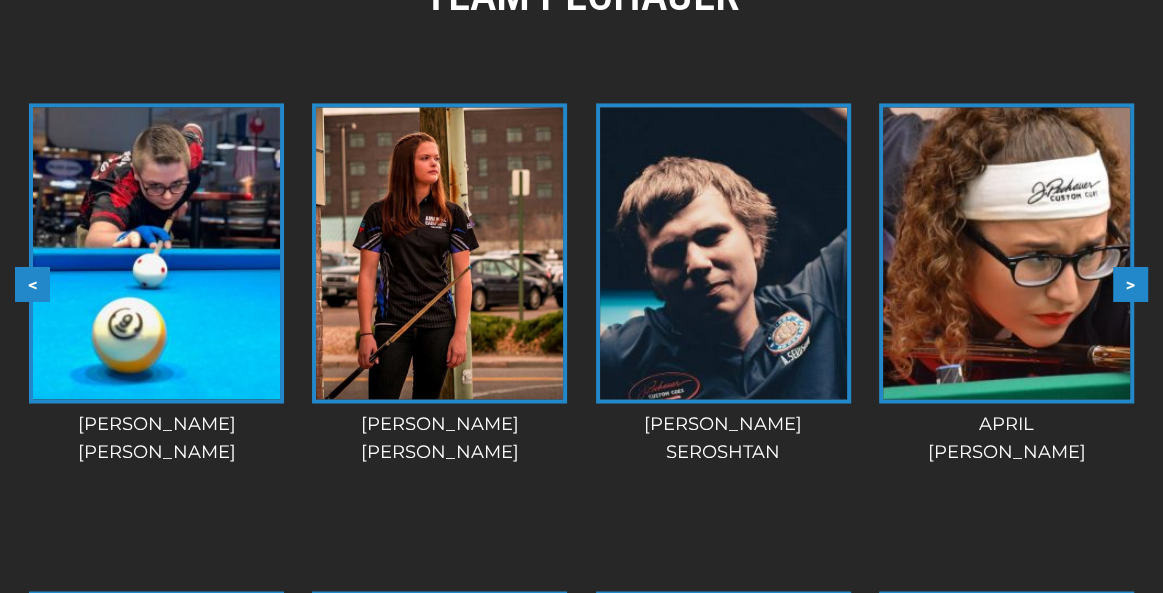 click on ">" at bounding box center (1130, 284) 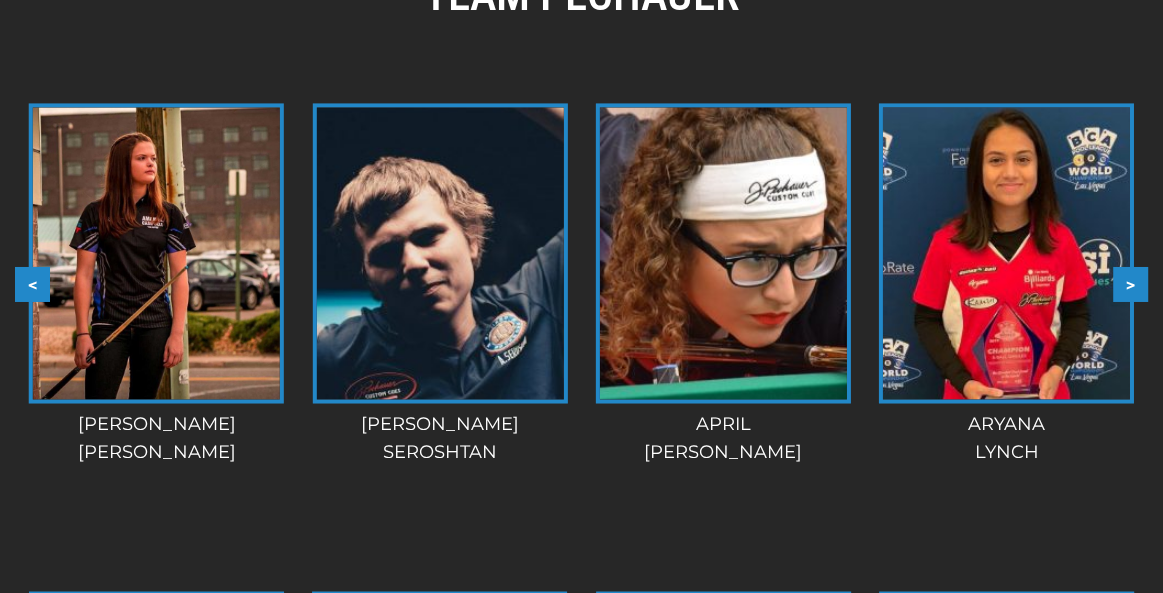 click on ">" at bounding box center [1130, 284] 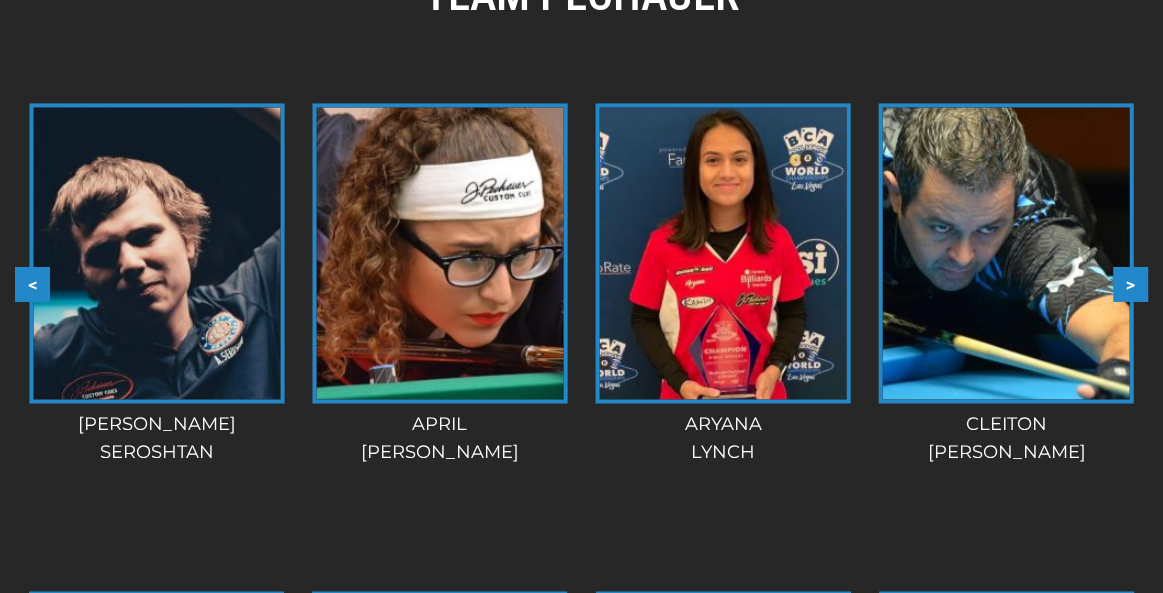 click on ">" at bounding box center [1130, 284] 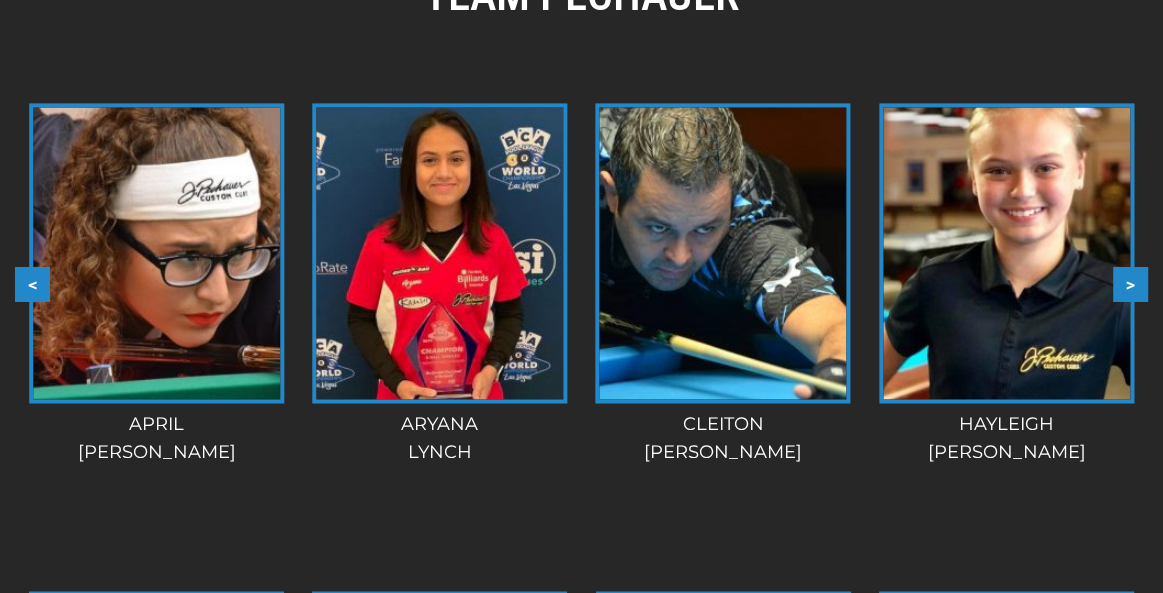 click on ">" at bounding box center [1130, 284] 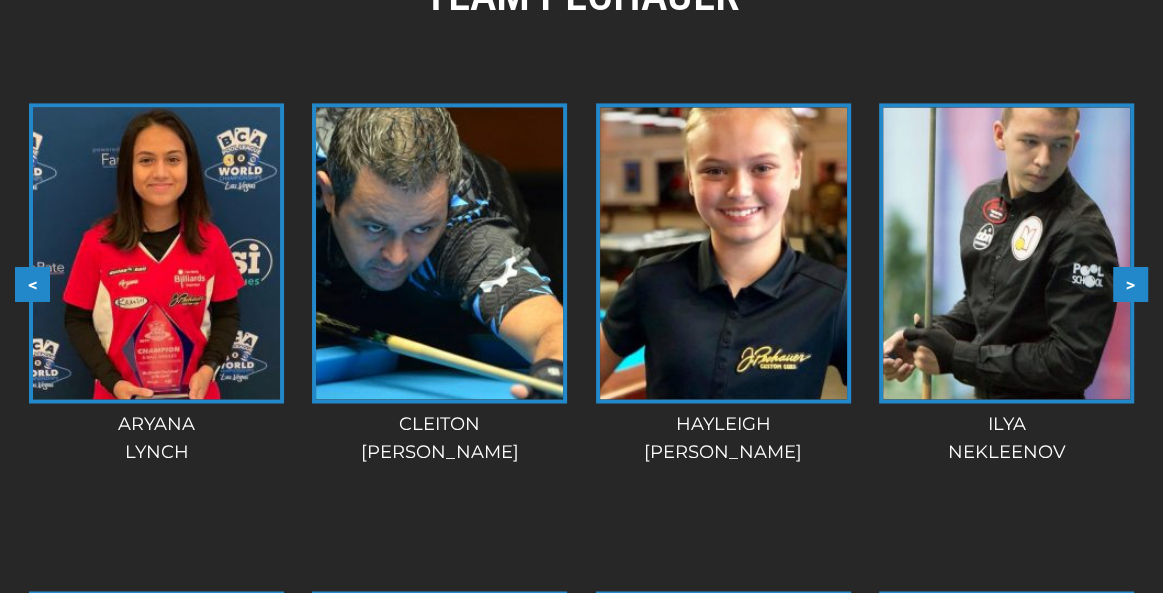 click on ">" at bounding box center [1130, 284] 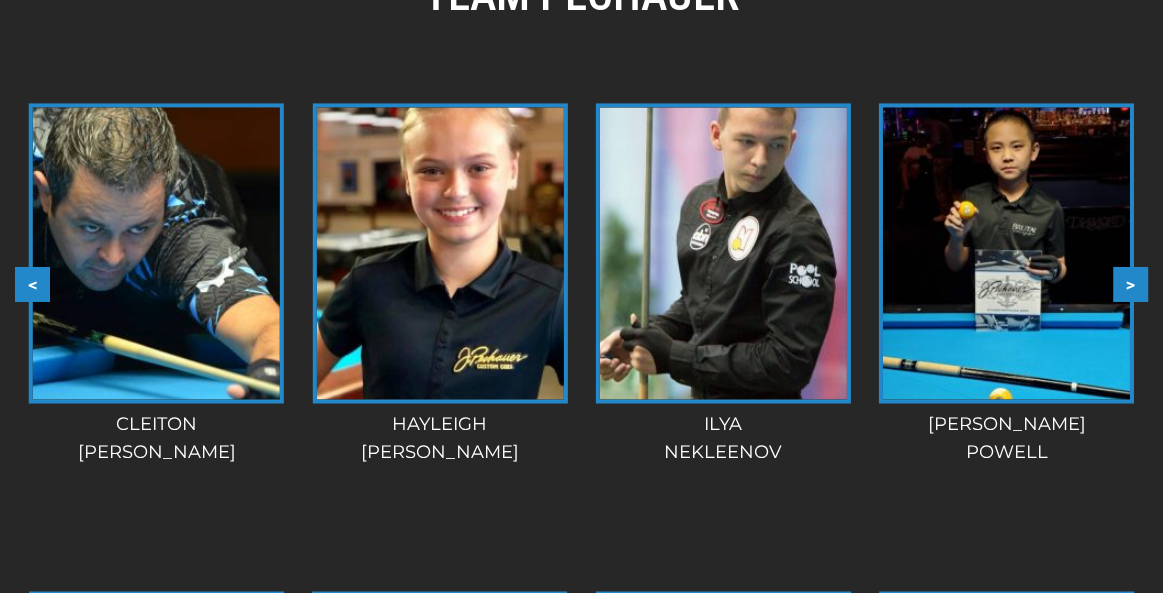 click on ">" at bounding box center (1130, 284) 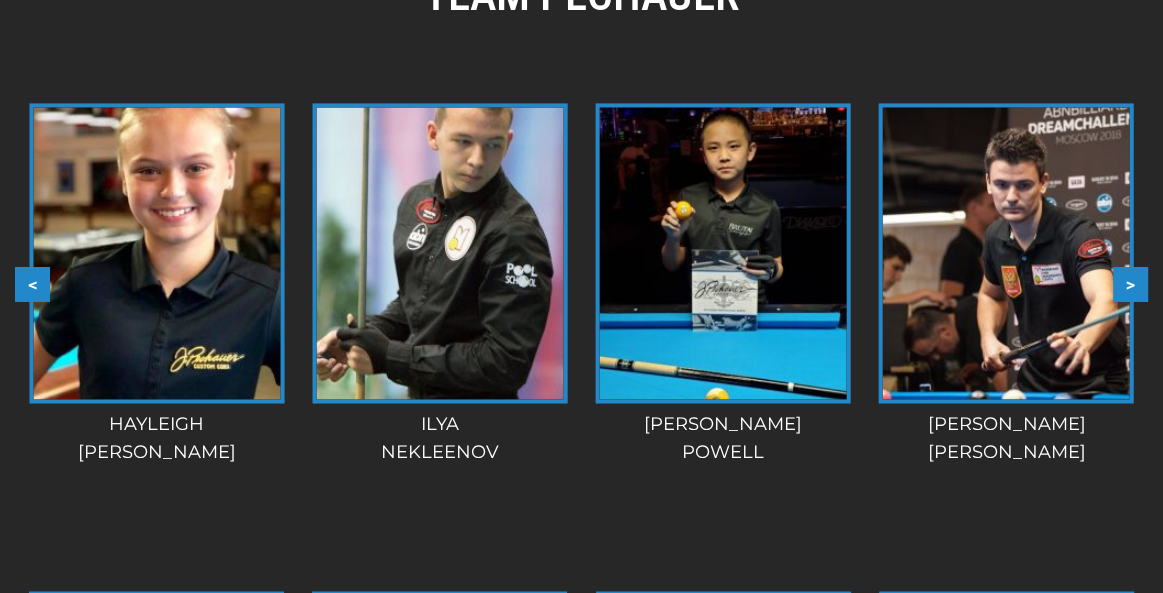 click on ">" at bounding box center [1130, 284] 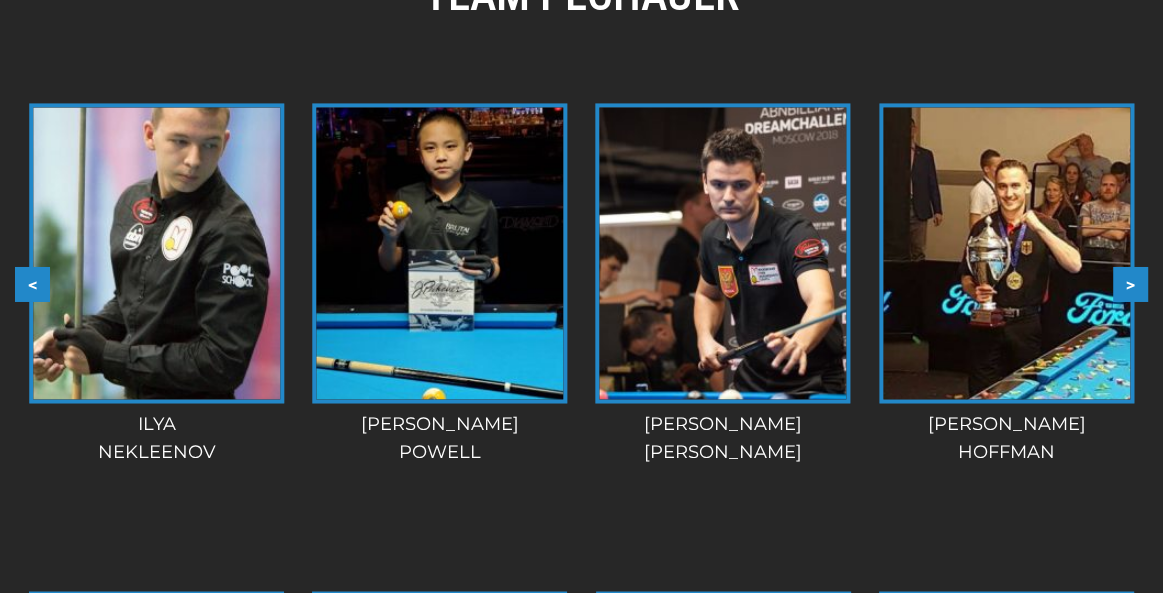 click on ">" at bounding box center (1130, 284) 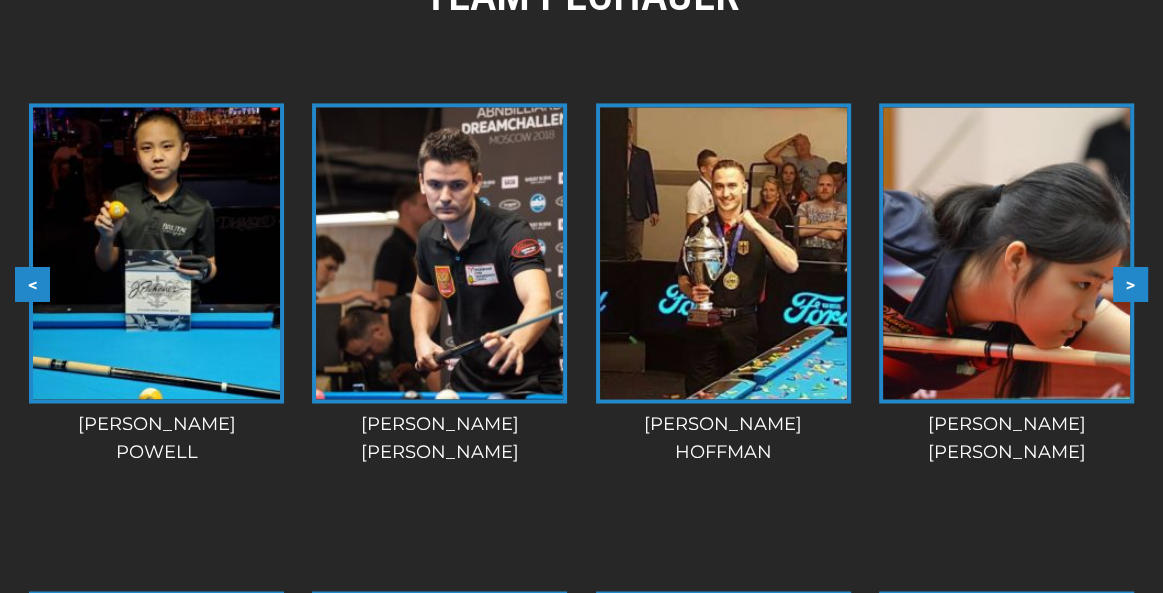 click on ">" at bounding box center [1130, 284] 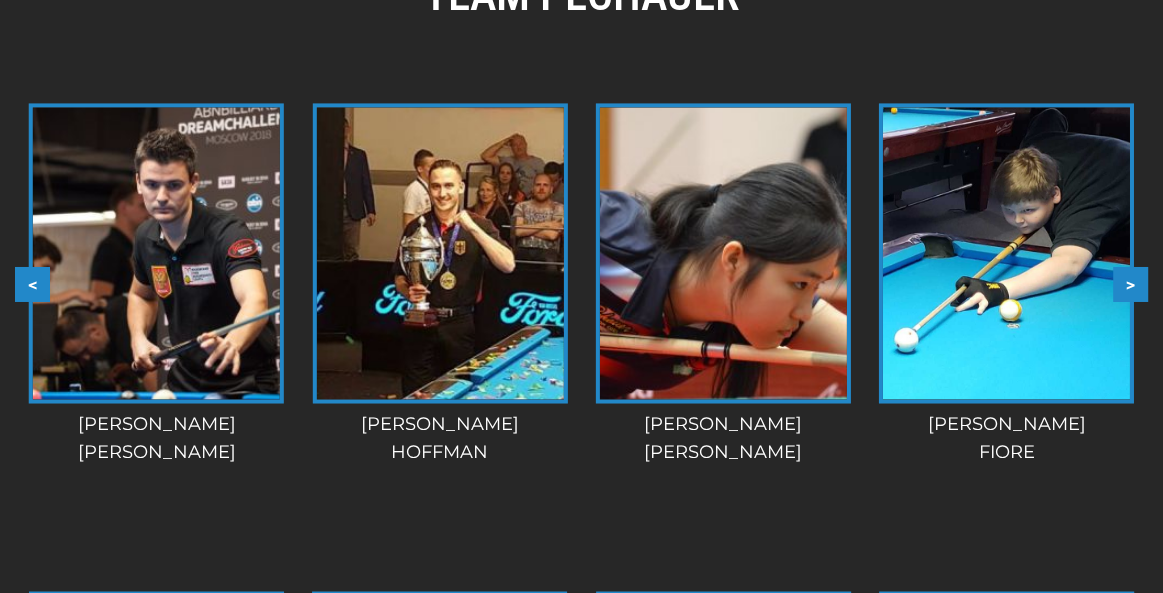 click on ">" at bounding box center (1130, 284) 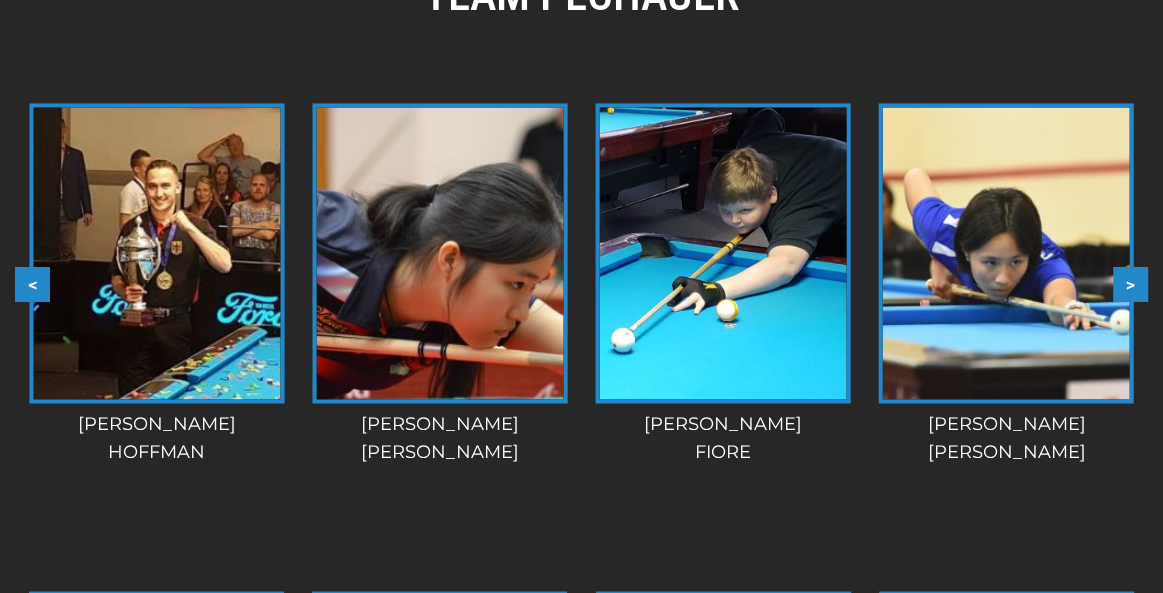 click on ">" at bounding box center [1130, 284] 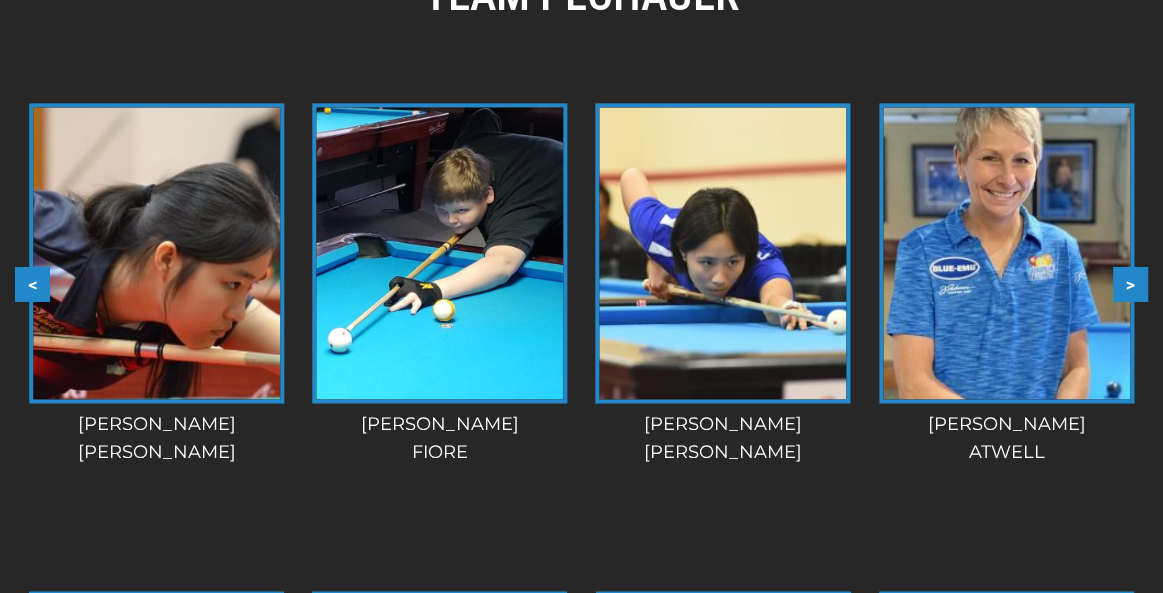click on ">" at bounding box center (1130, 284) 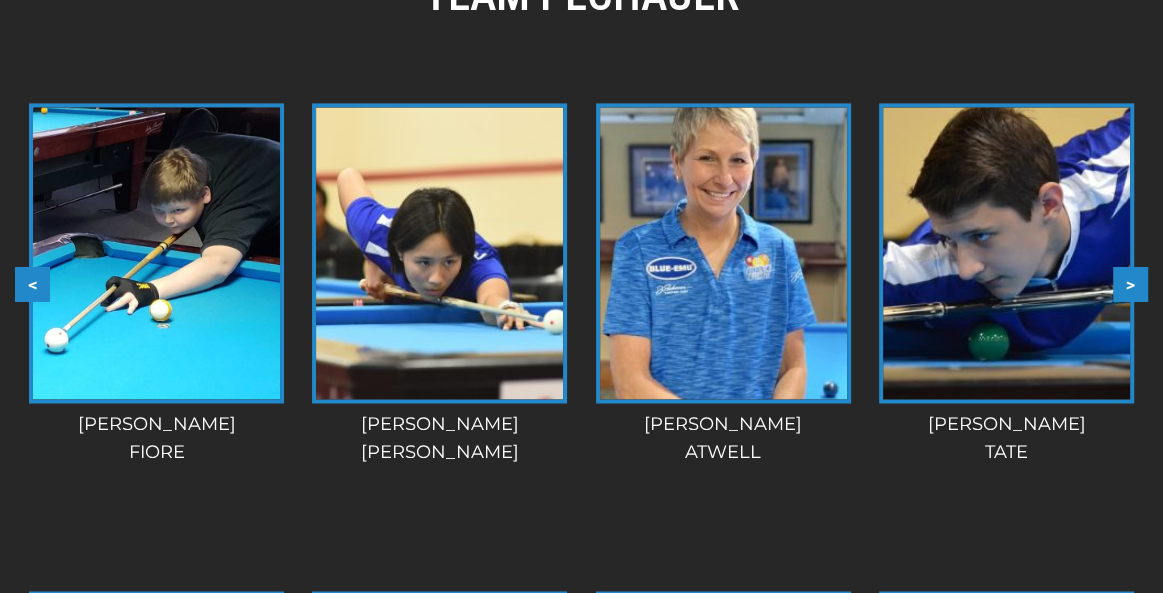 click on ">" at bounding box center (1130, 284) 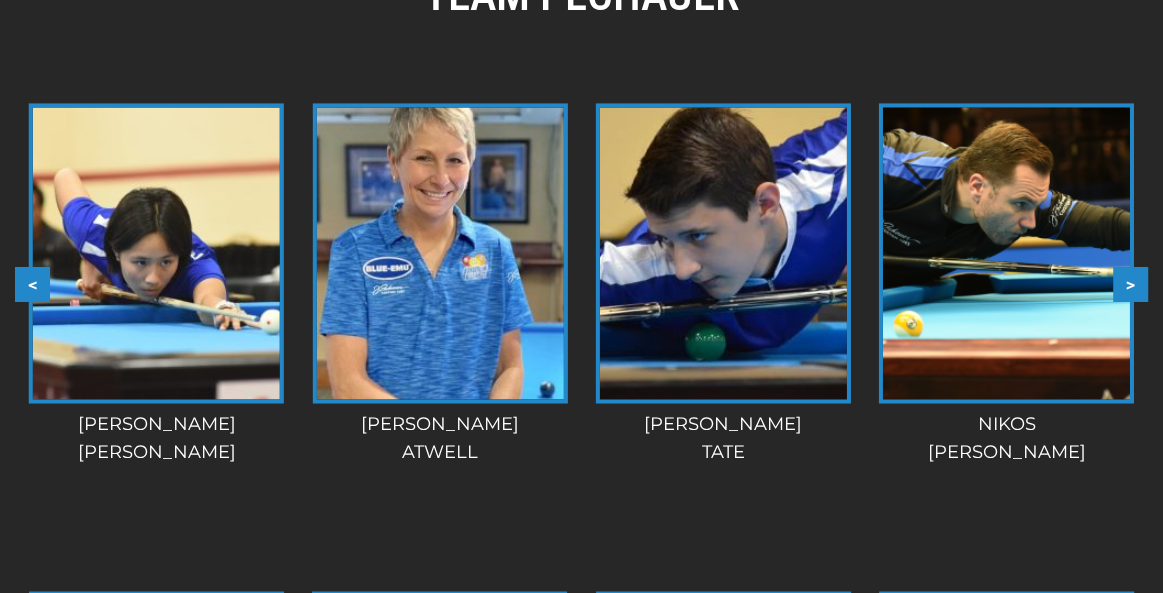click on ">" at bounding box center (1130, 284) 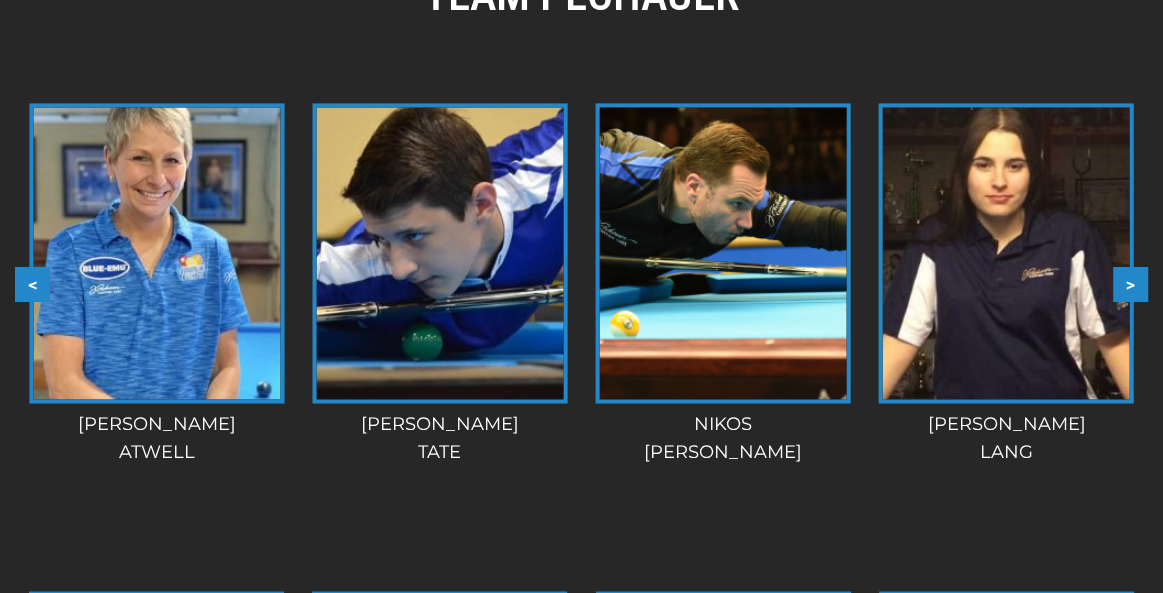 click on ">" at bounding box center (1130, 284) 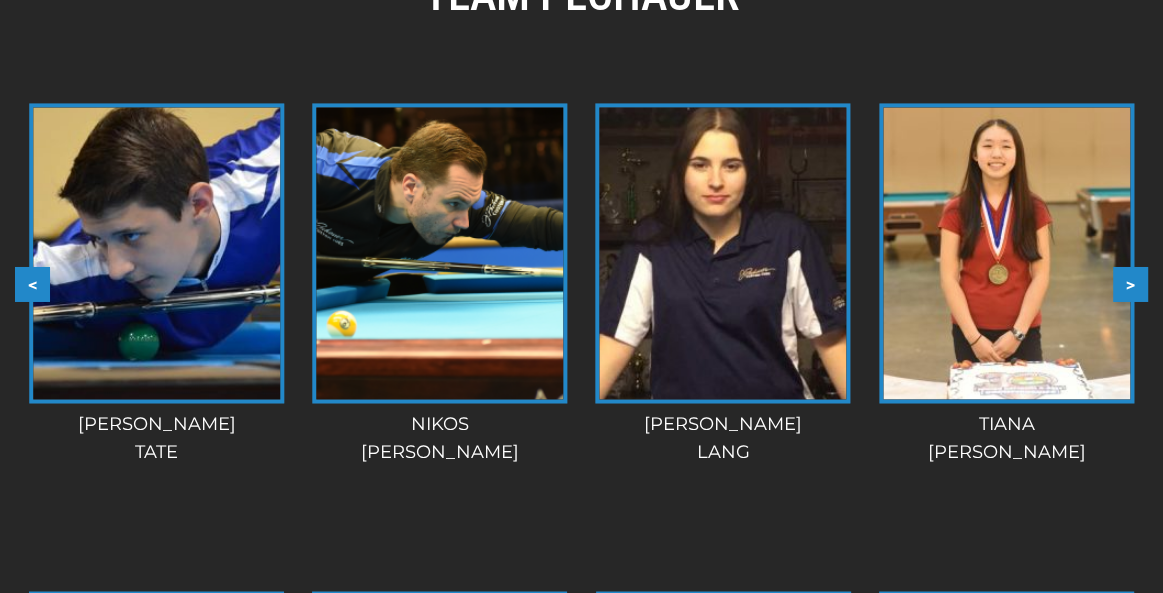 click on ">" at bounding box center [1130, 284] 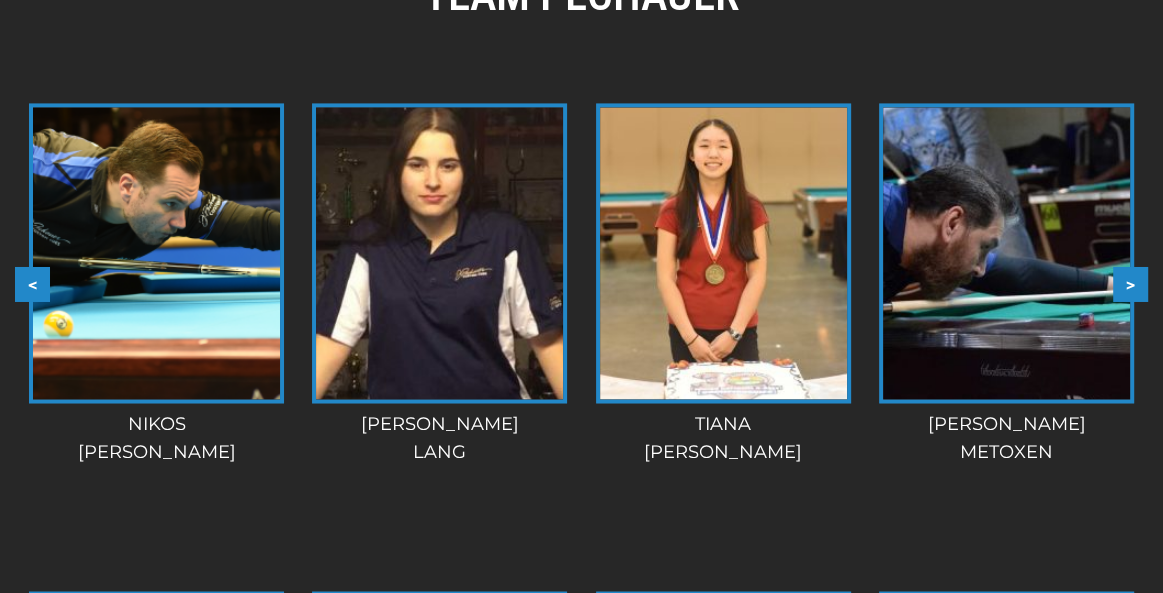 click on ">" at bounding box center (1130, 284) 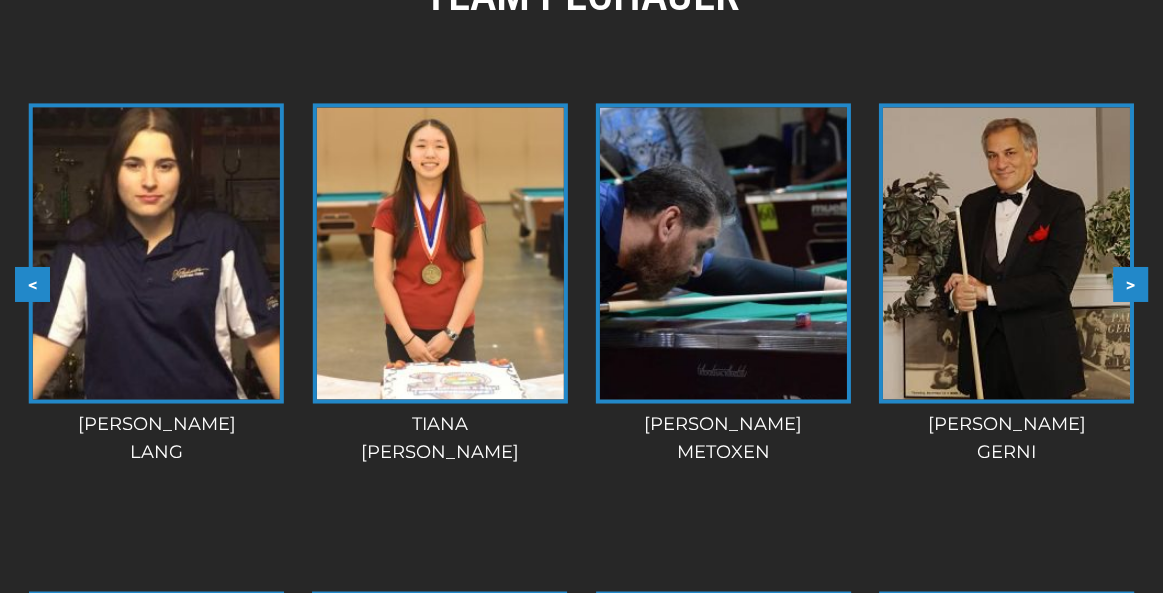 click on ">" at bounding box center [1130, 284] 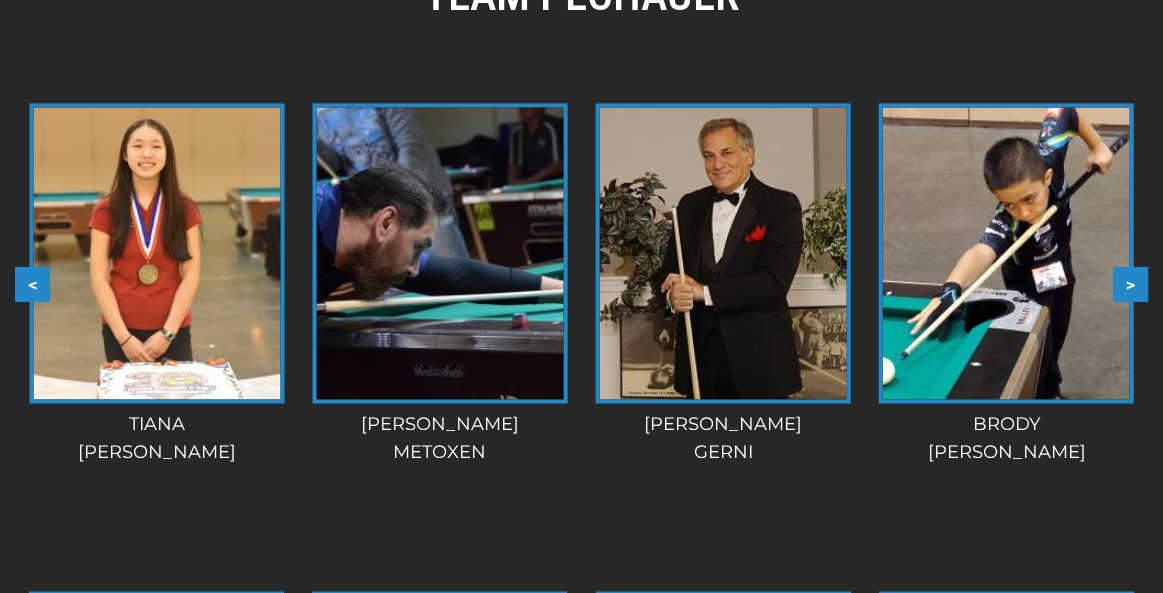 click on ">" at bounding box center (1130, 284) 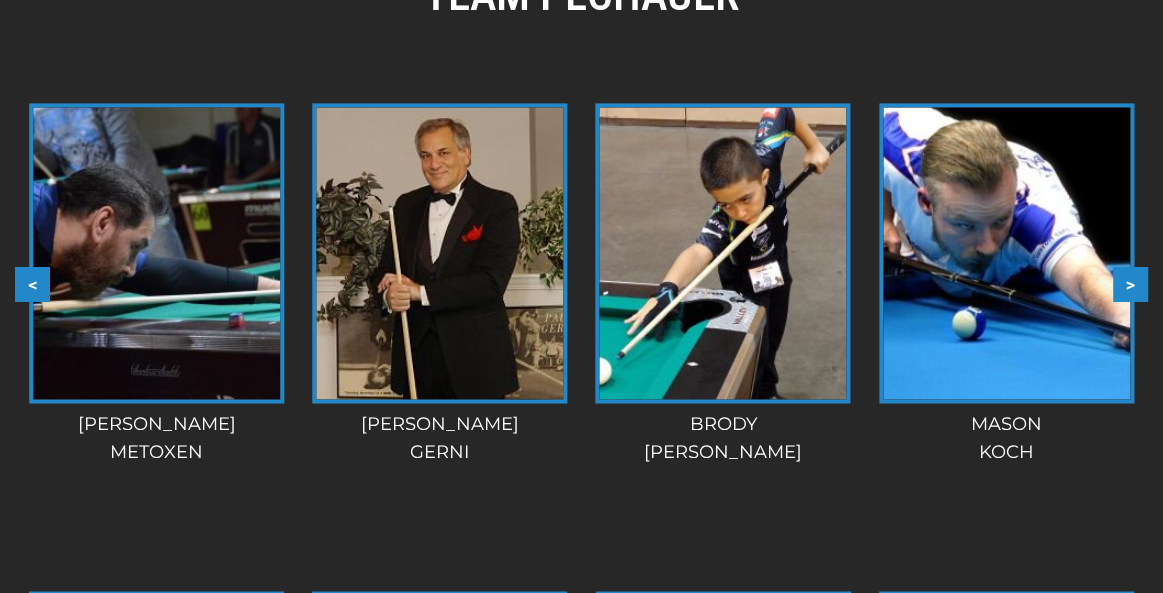 click on ">" at bounding box center [1130, 284] 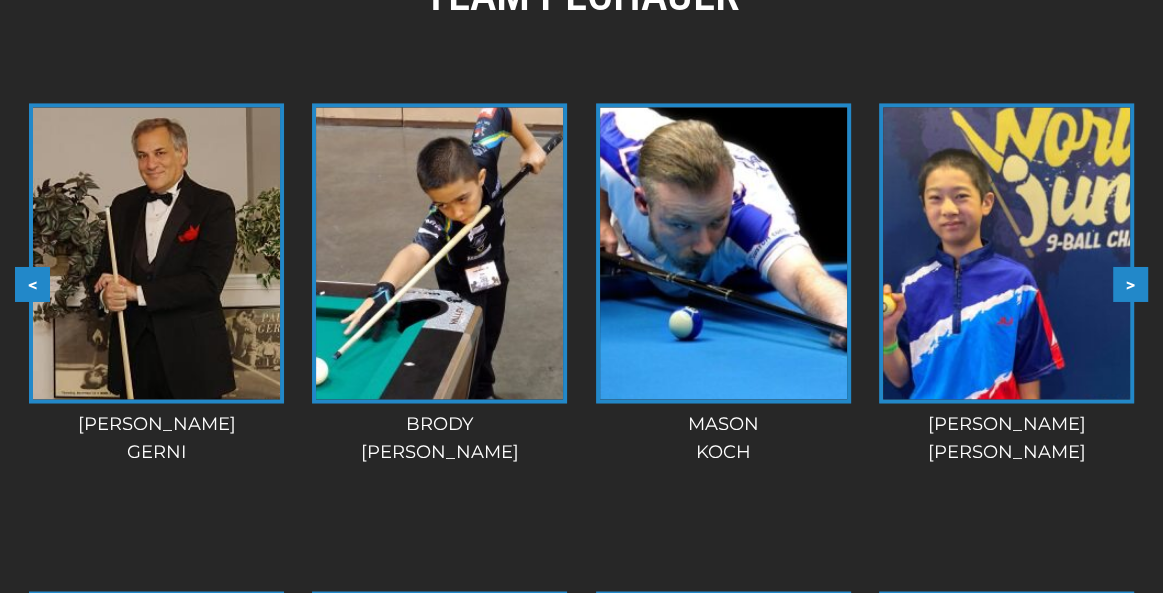 click on ">" at bounding box center (1130, 284) 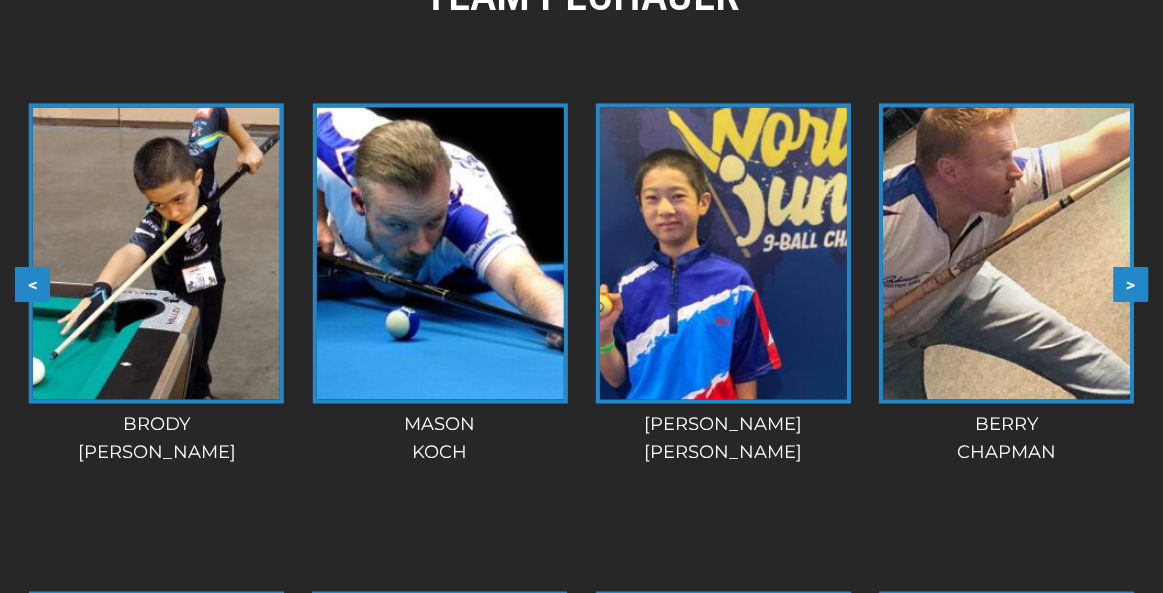 click on ">" at bounding box center (1130, 284) 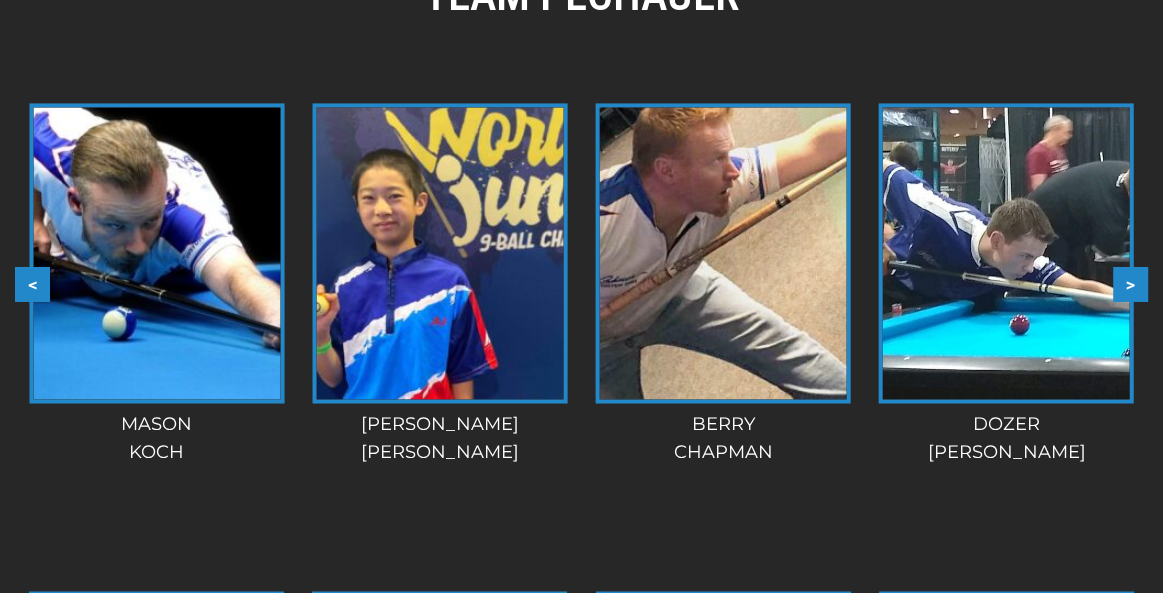 click on ">" at bounding box center (1130, 284) 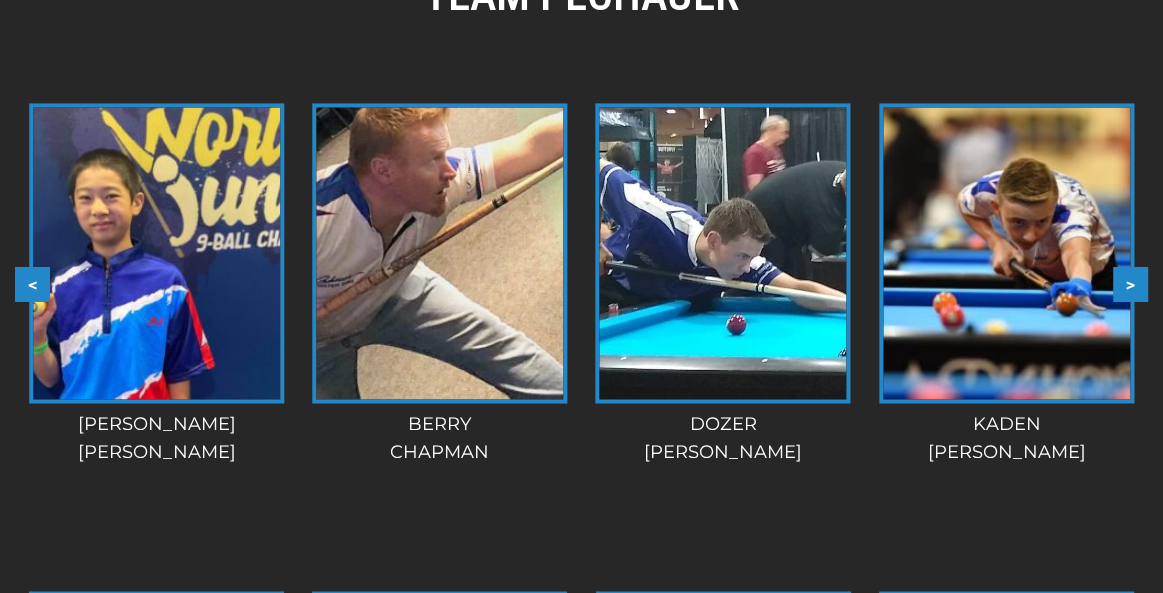 click on ">" at bounding box center [1130, 284] 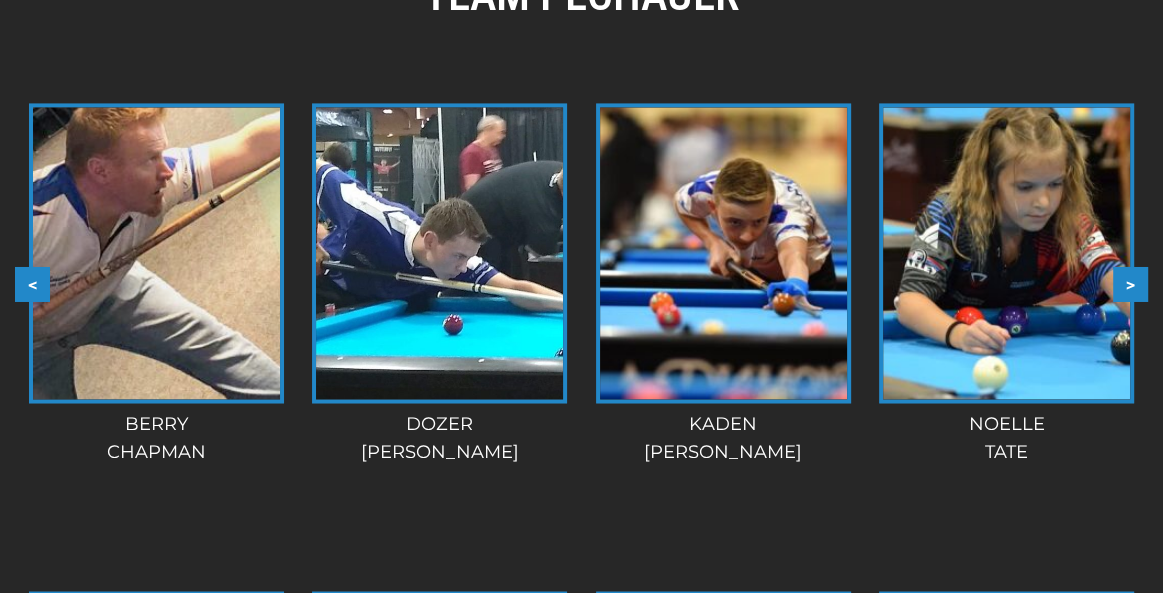 click on ">" at bounding box center [1130, 284] 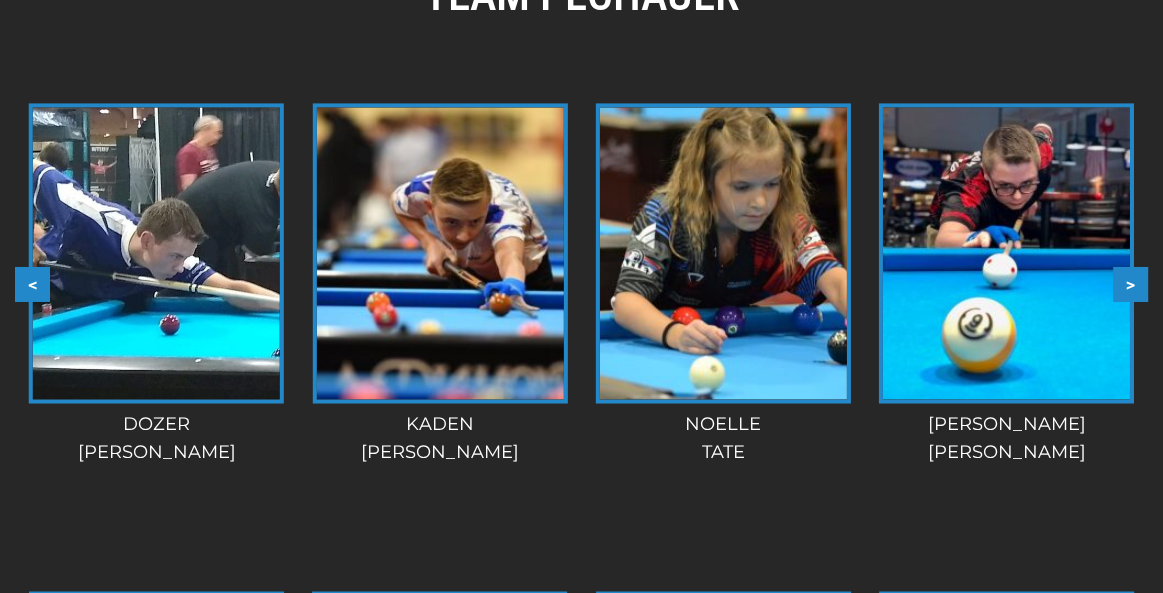 click on ">" at bounding box center [1130, 284] 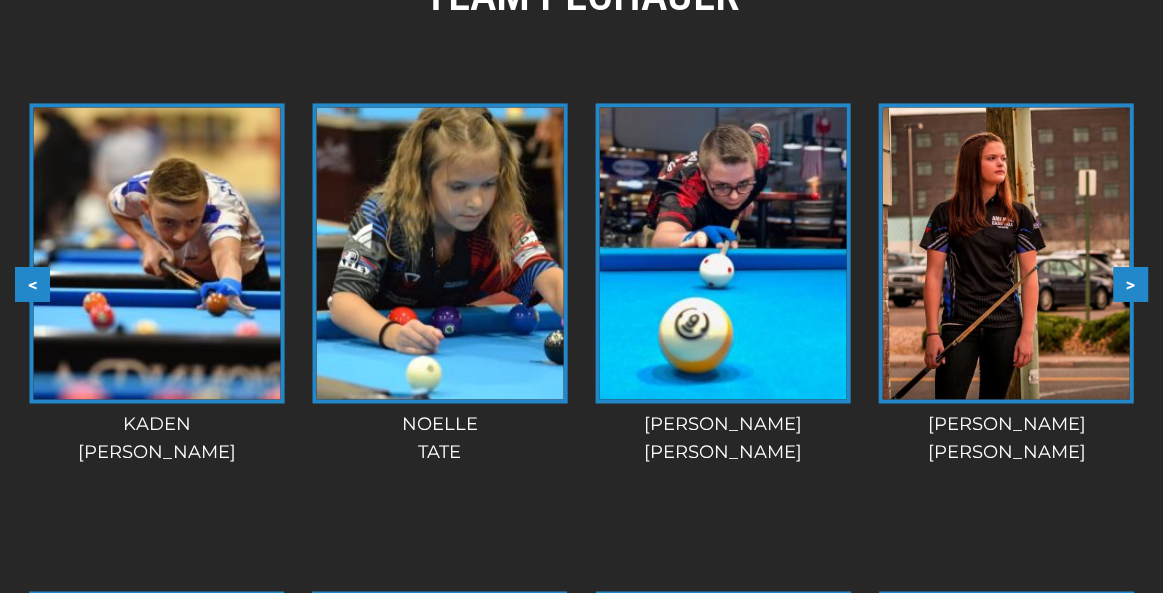 click on ">" at bounding box center [1130, 284] 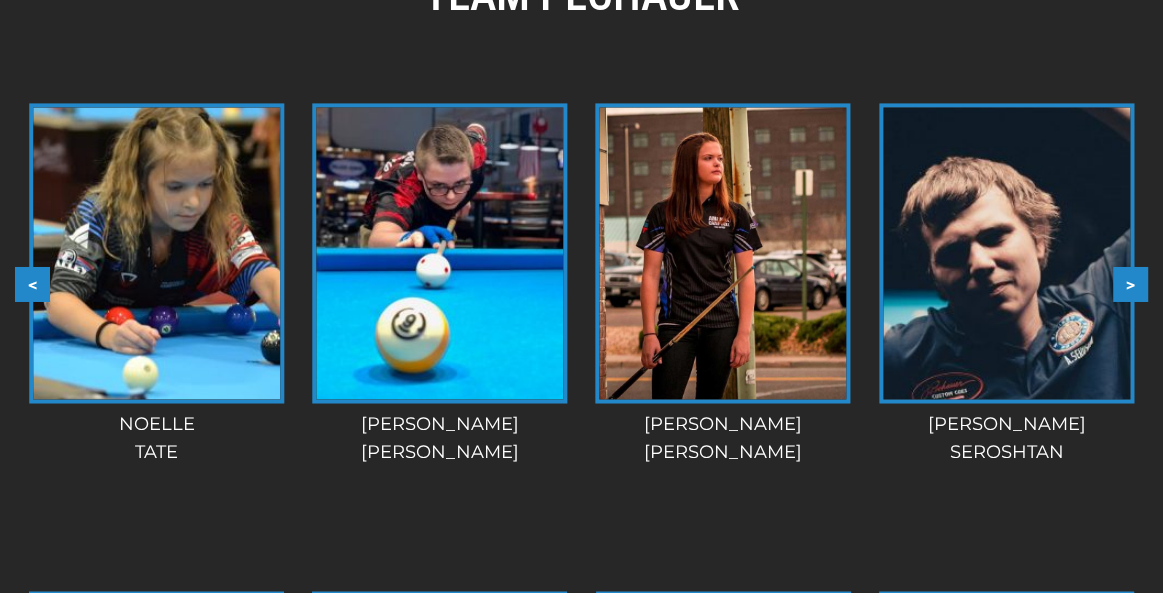 click at bounding box center [723, 253] 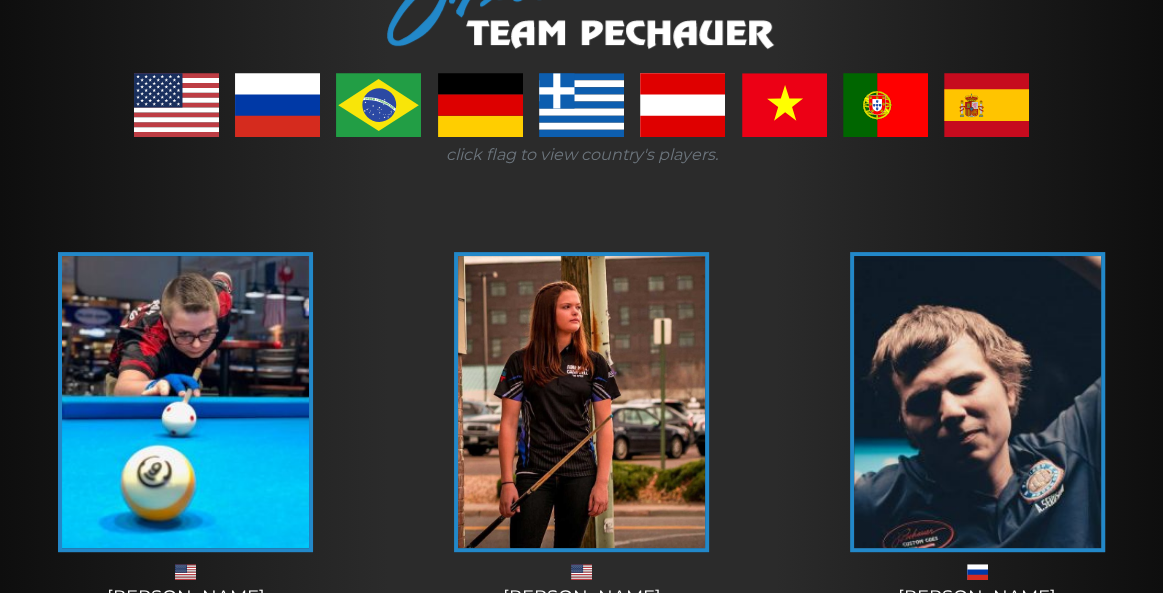 scroll, scrollTop: 380, scrollLeft: 0, axis: vertical 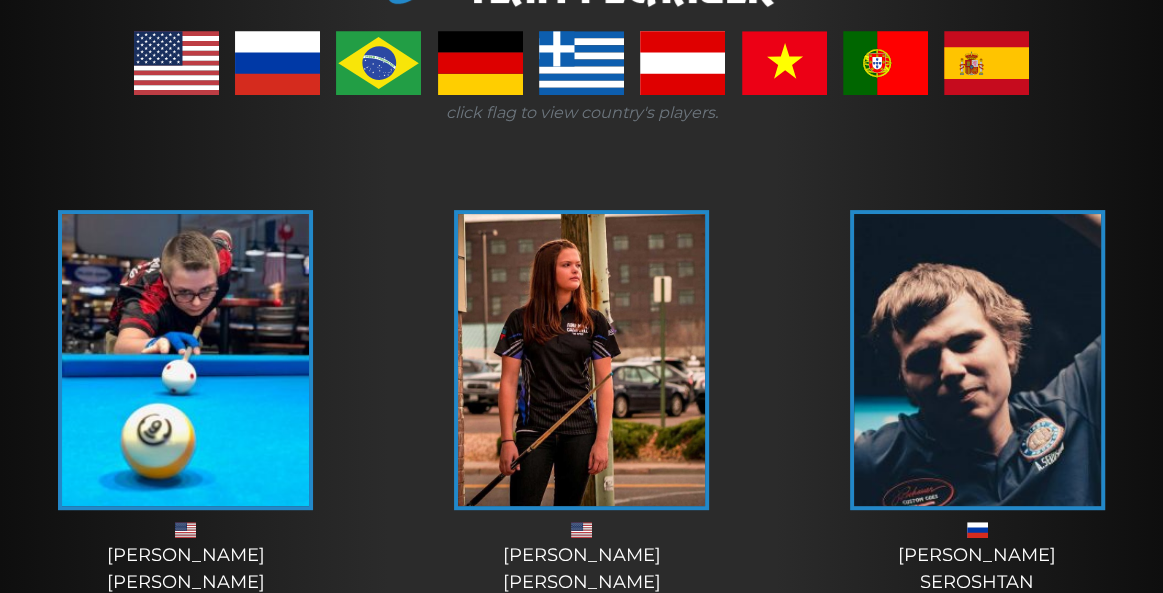 click at bounding box center [581, 360] 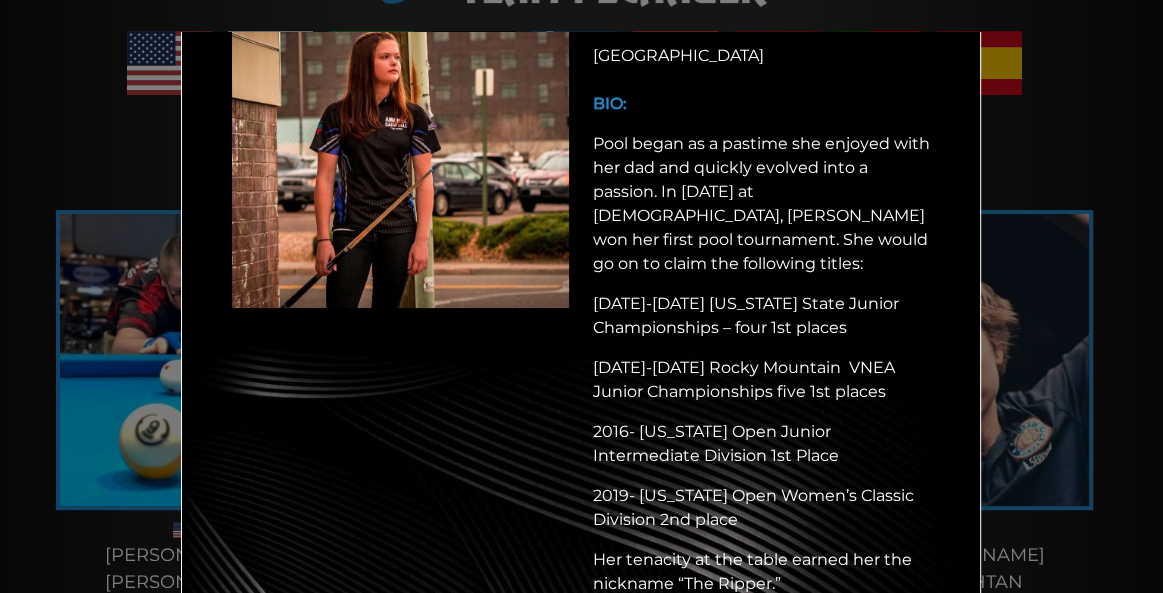 scroll, scrollTop: 0, scrollLeft: 0, axis: both 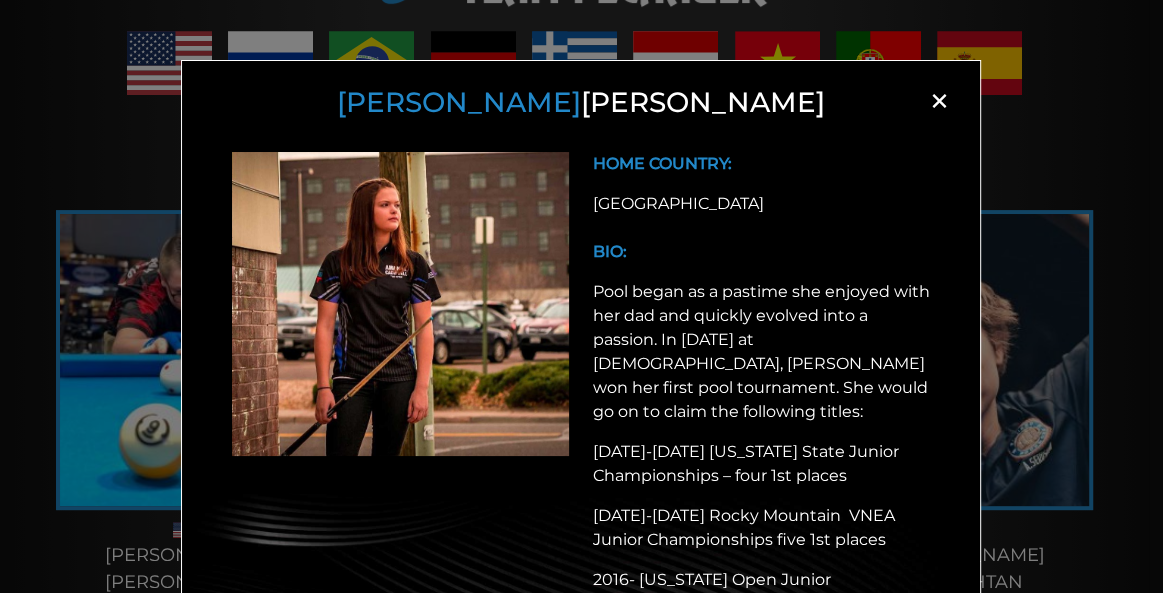 click on "×" at bounding box center (940, 101) 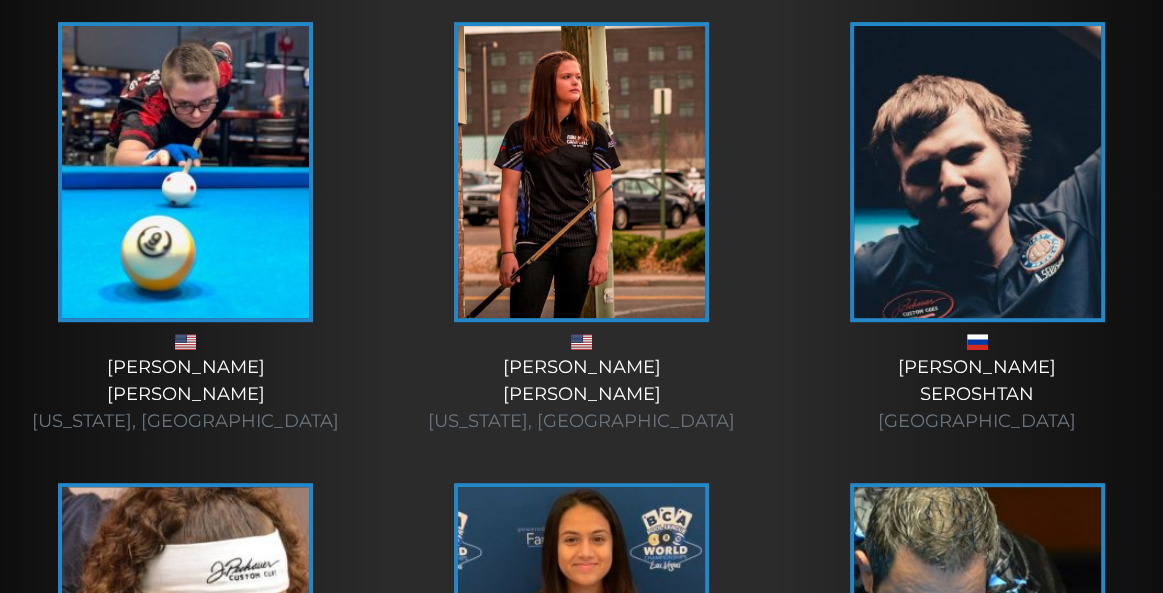 scroll, scrollTop: 885, scrollLeft: 0, axis: vertical 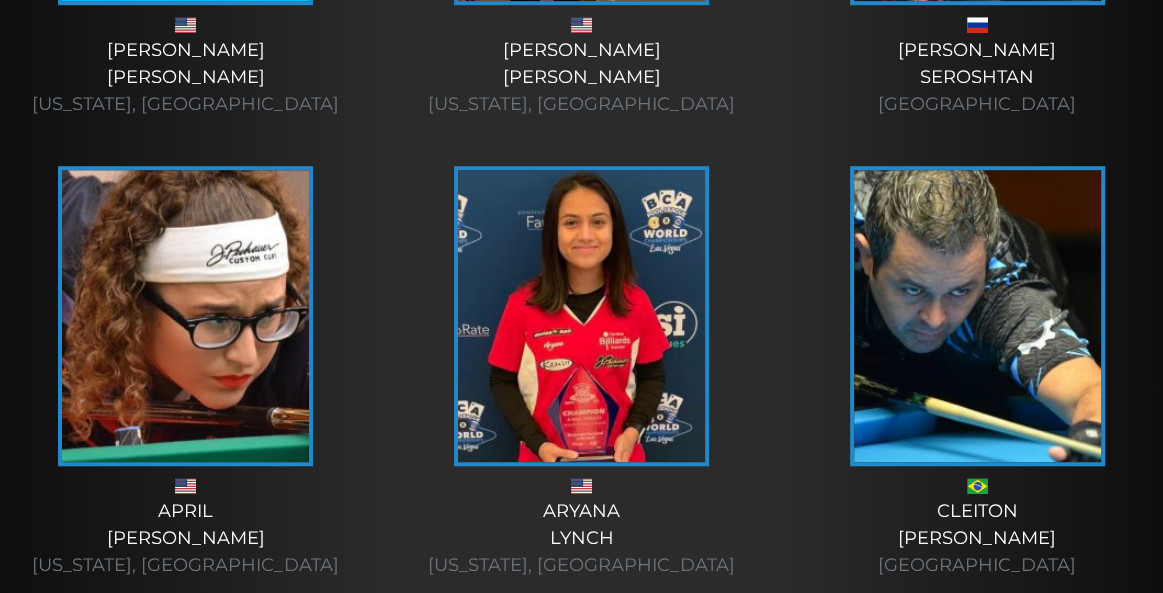 click at bounding box center (581, 316) 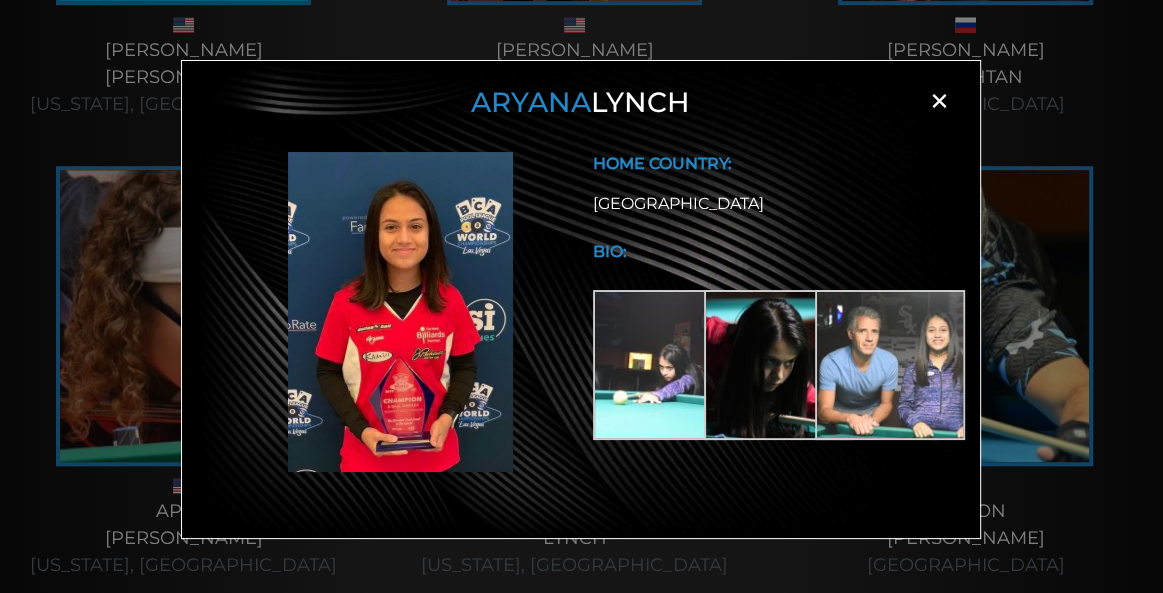 click on "×" at bounding box center (940, 101) 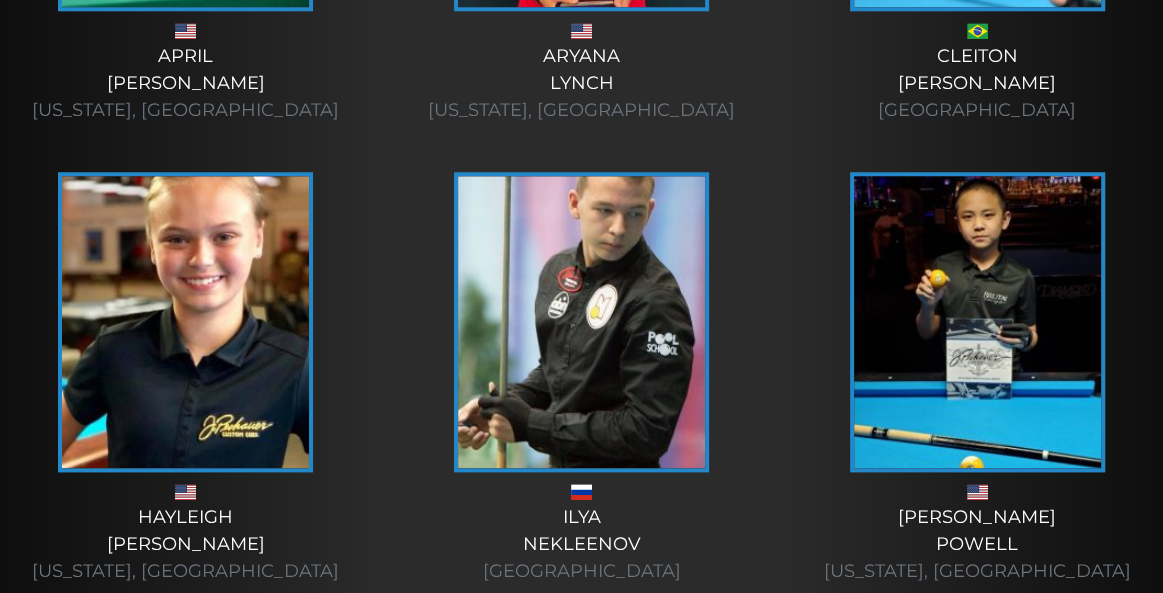 scroll, scrollTop: 1361, scrollLeft: 0, axis: vertical 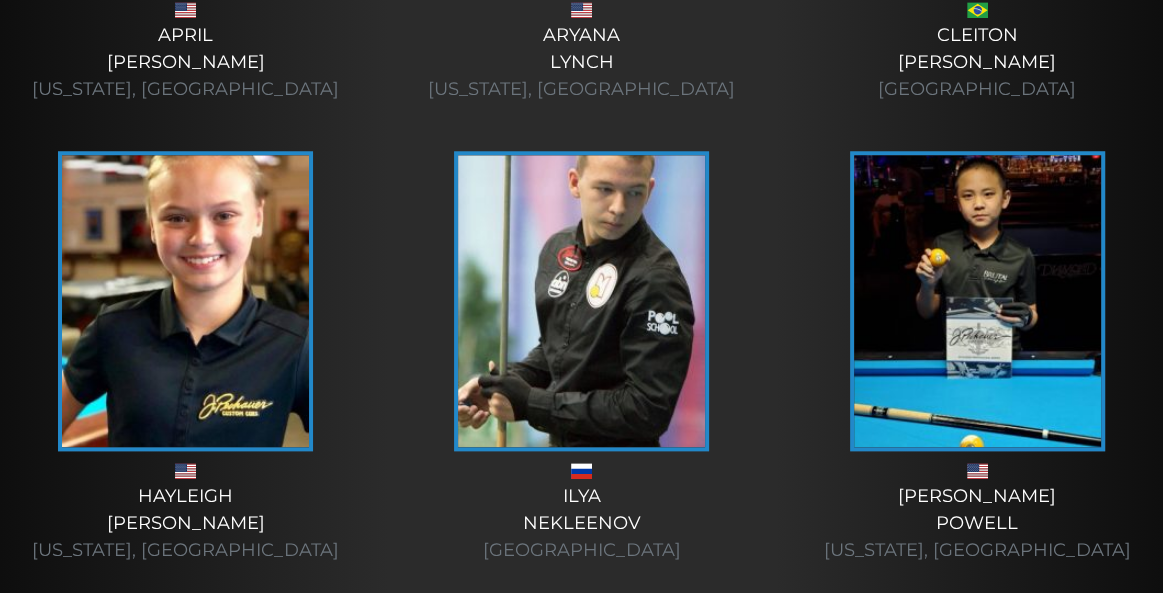 click at bounding box center (185, 301) 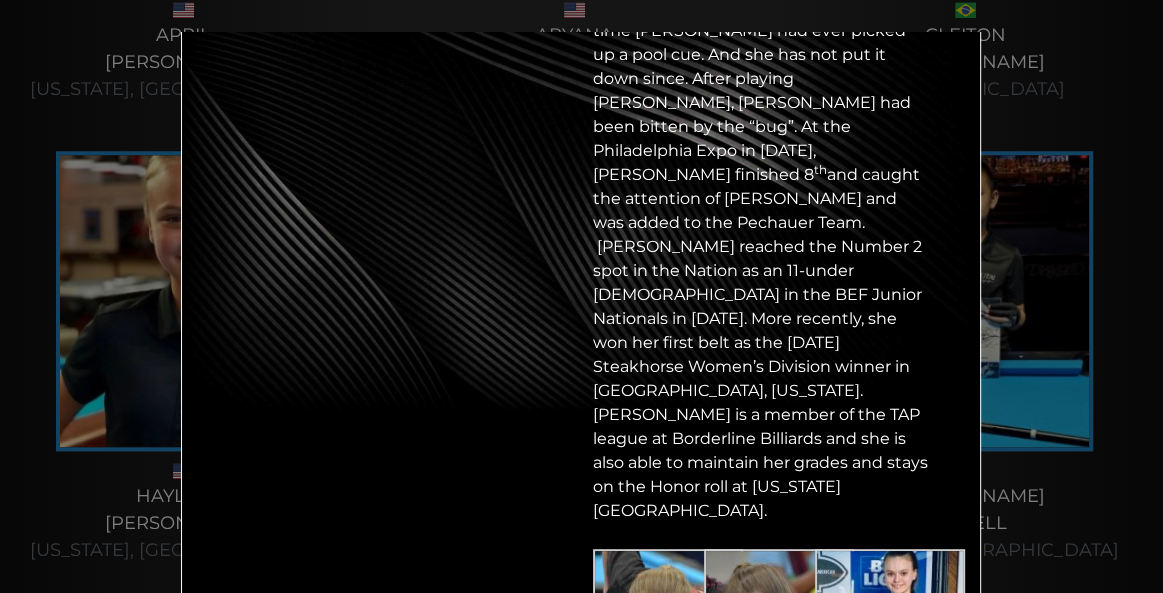 scroll, scrollTop: 49, scrollLeft: 0, axis: vertical 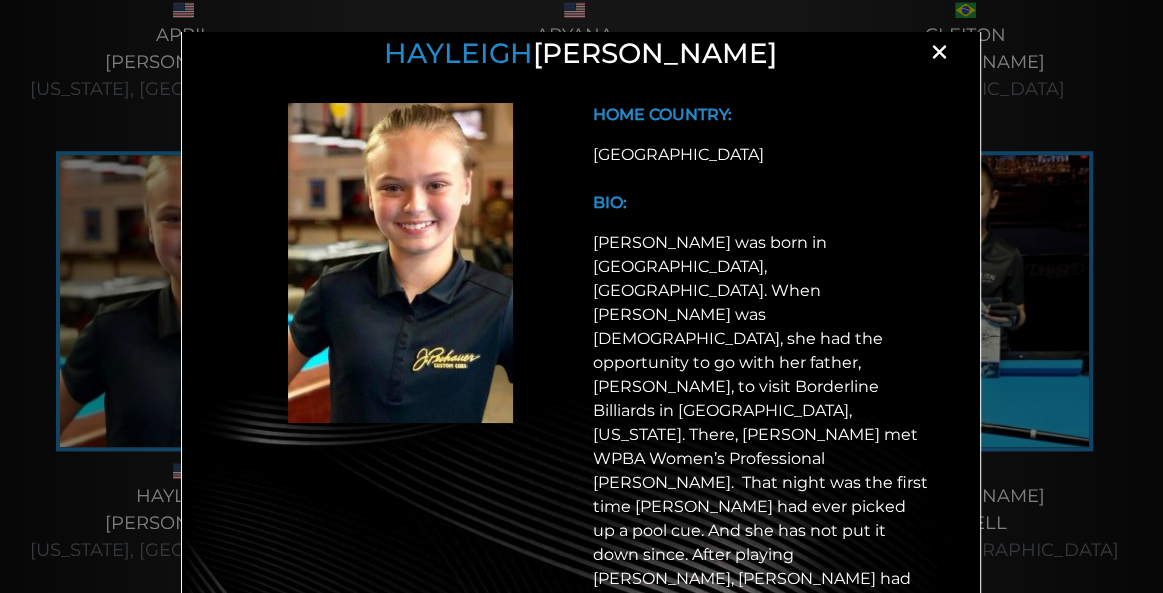 click on "×" at bounding box center (940, 52) 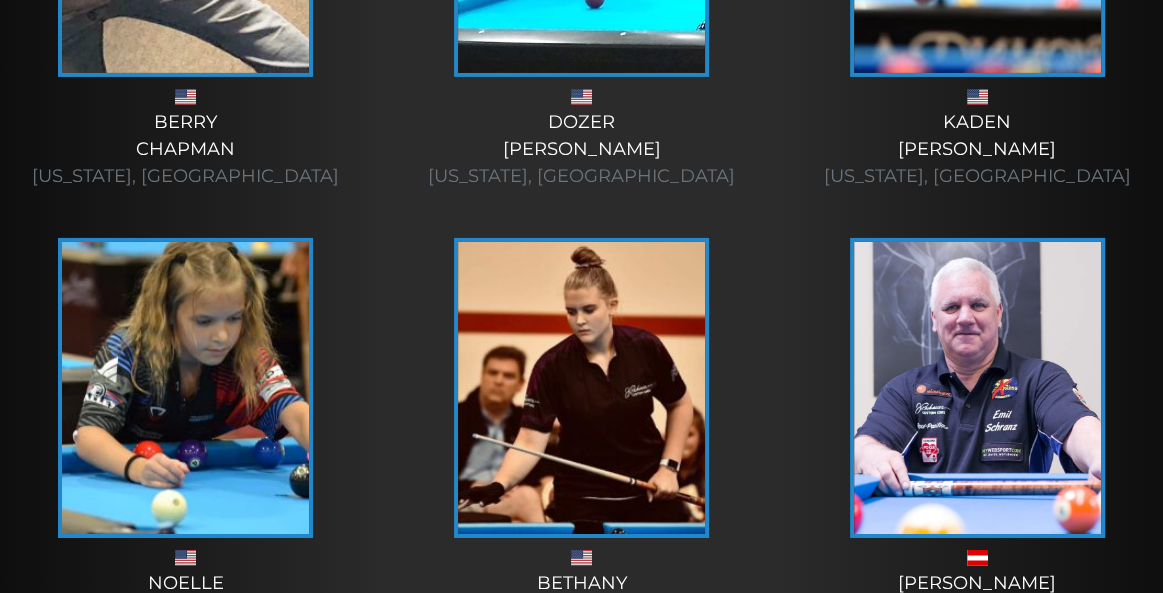 scroll, scrollTop: 4600, scrollLeft: 0, axis: vertical 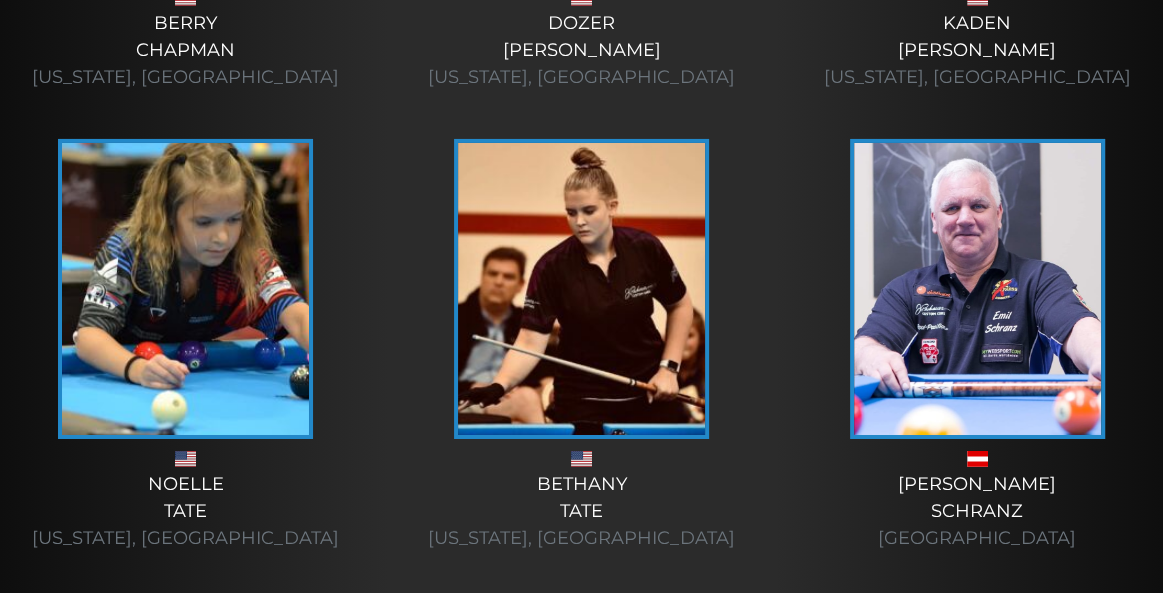 click at bounding box center [581, 289] 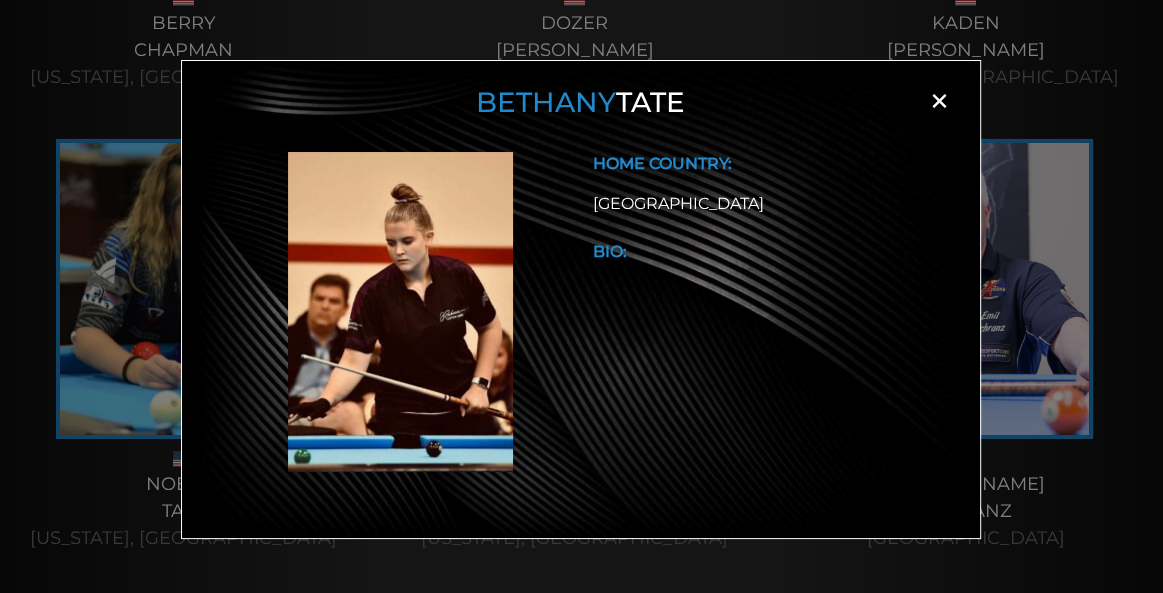 click on "×" at bounding box center (940, 101) 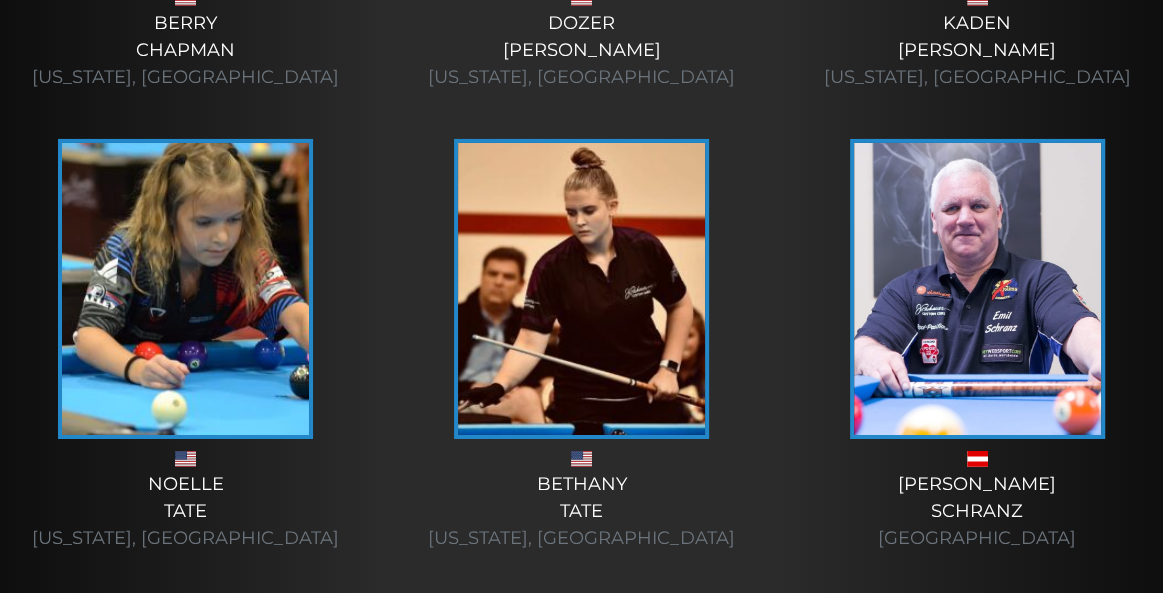 click at bounding box center (185, 289) 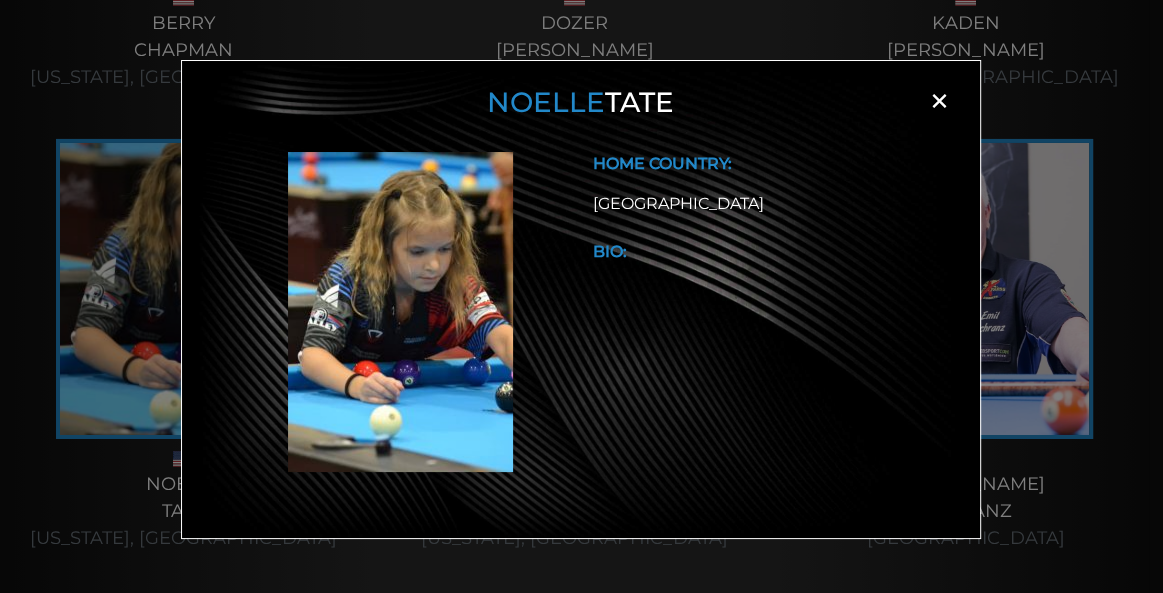 click on "×" at bounding box center (940, 101) 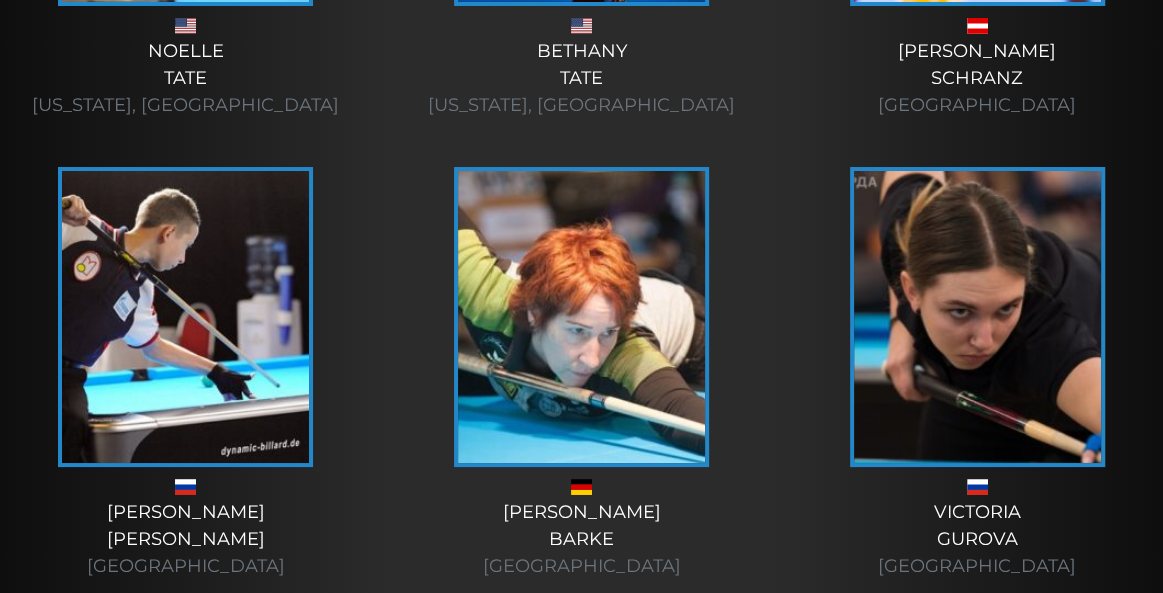 scroll, scrollTop: 5076, scrollLeft: 0, axis: vertical 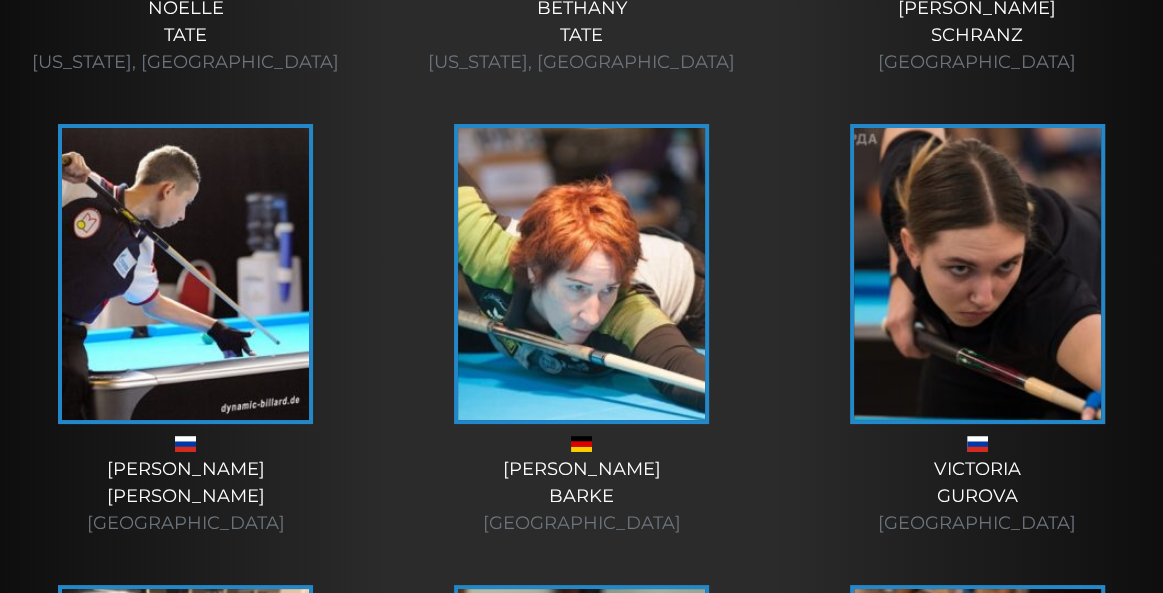 click at bounding box center [977, 274] 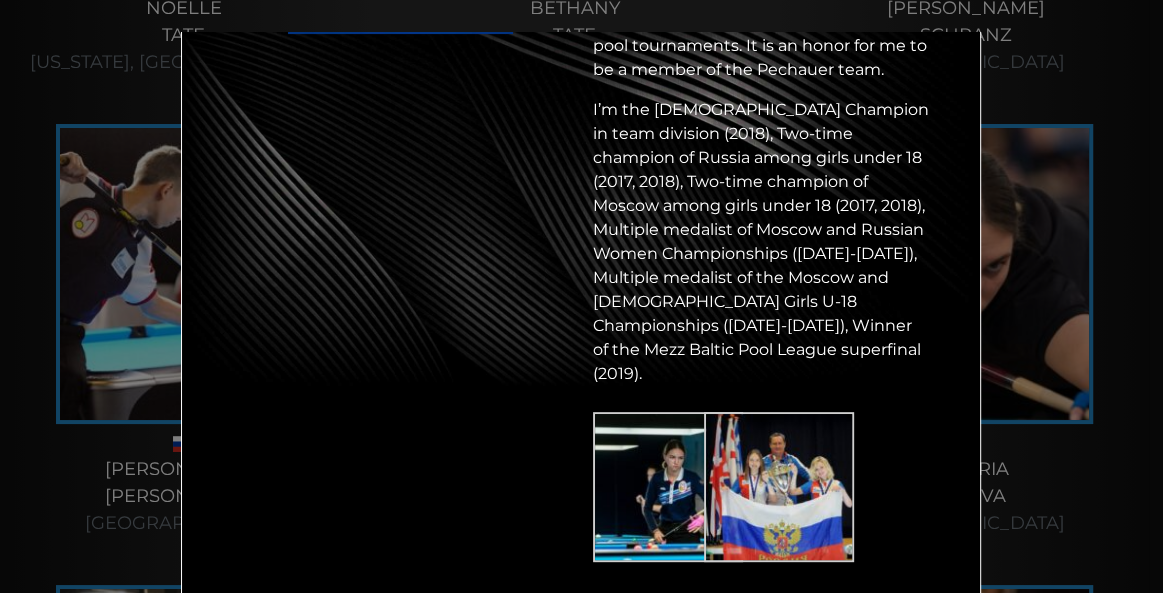 scroll, scrollTop: 445, scrollLeft: 0, axis: vertical 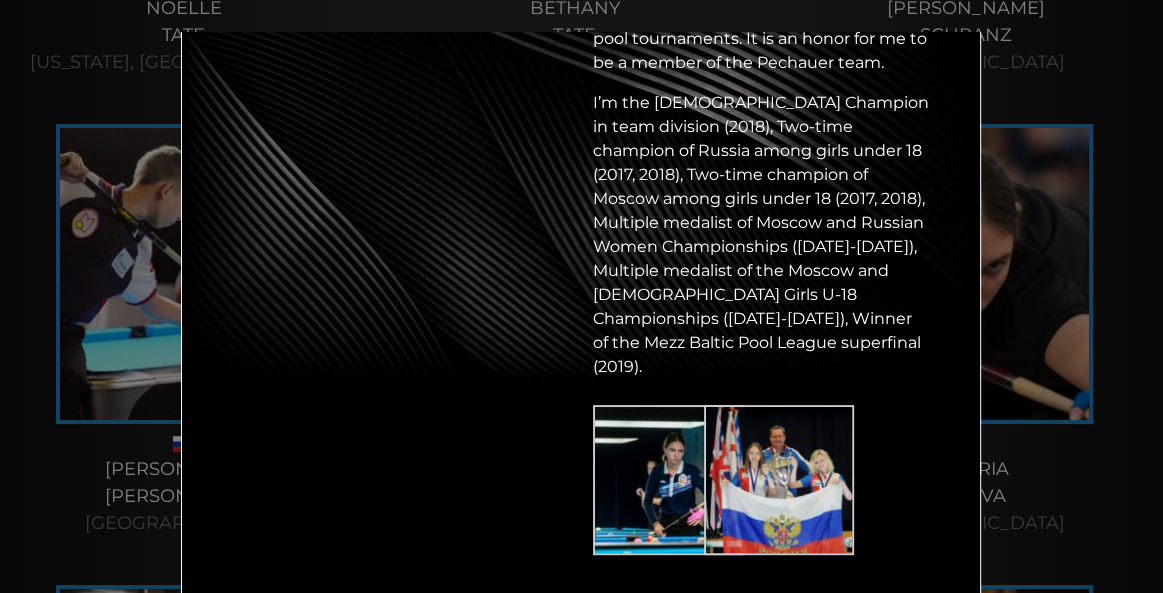 click at bounding box center [779, 480] 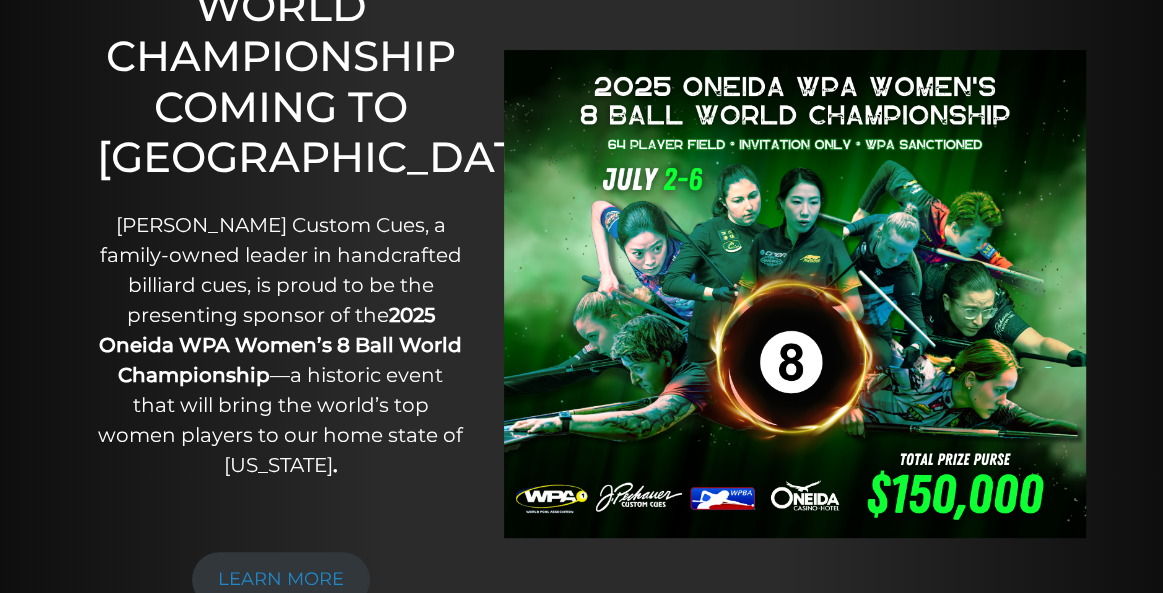scroll, scrollTop: 666, scrollLeft: 0, axis: vertical 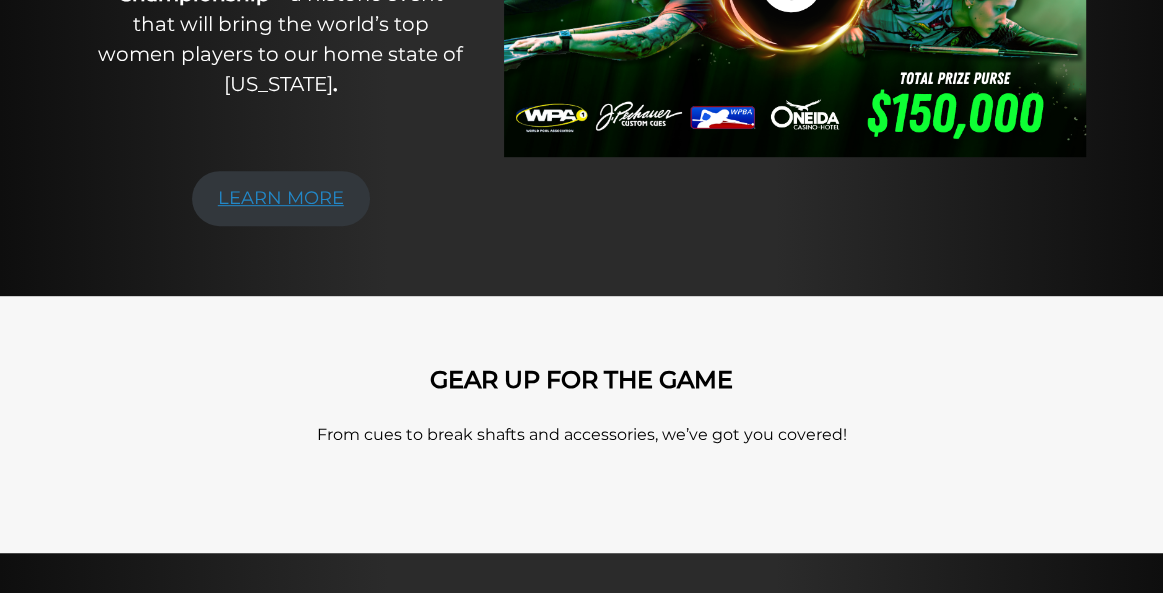 click on "LEARN MORE" at bounding box center (281, 198) 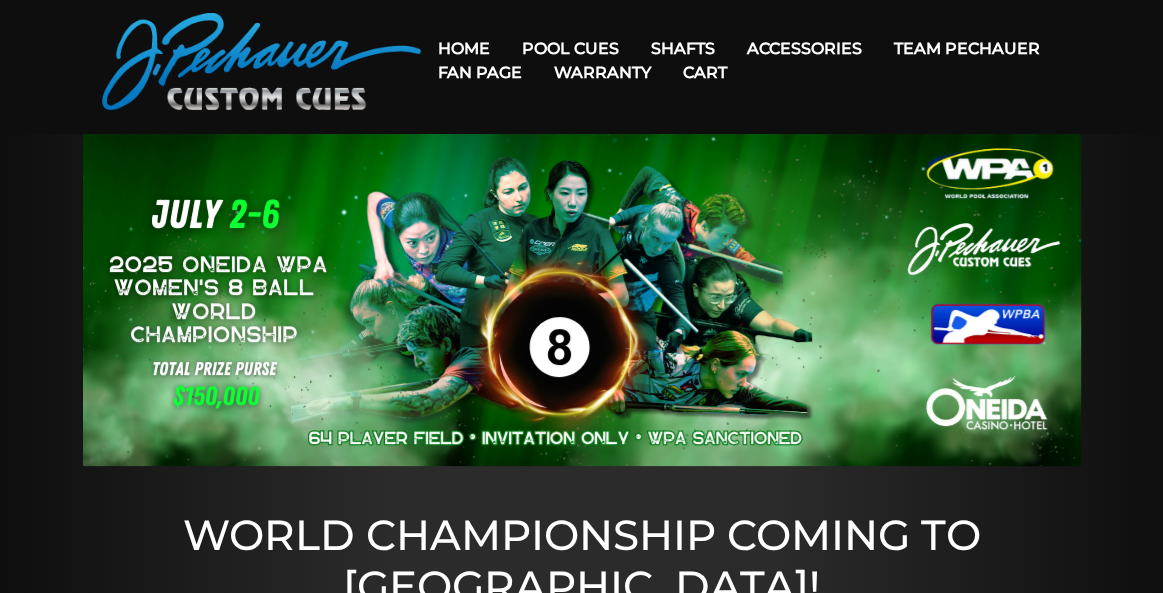 scroll, scrollTop: 0, scrollLeft: 0, axis: both 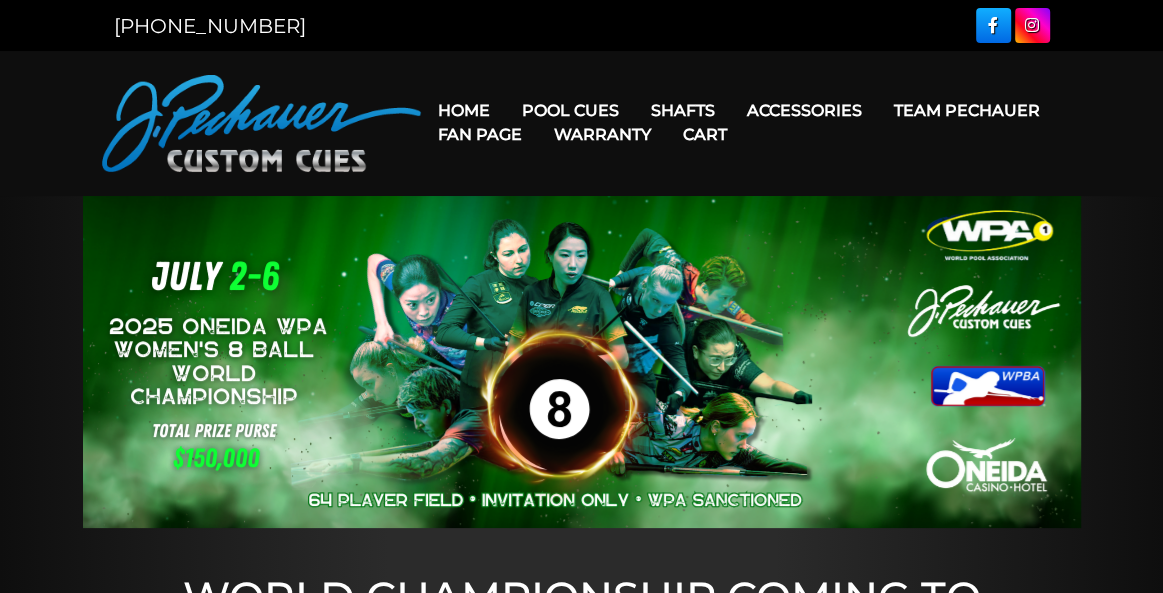 click on "Home" at bounding box center [463, 110] 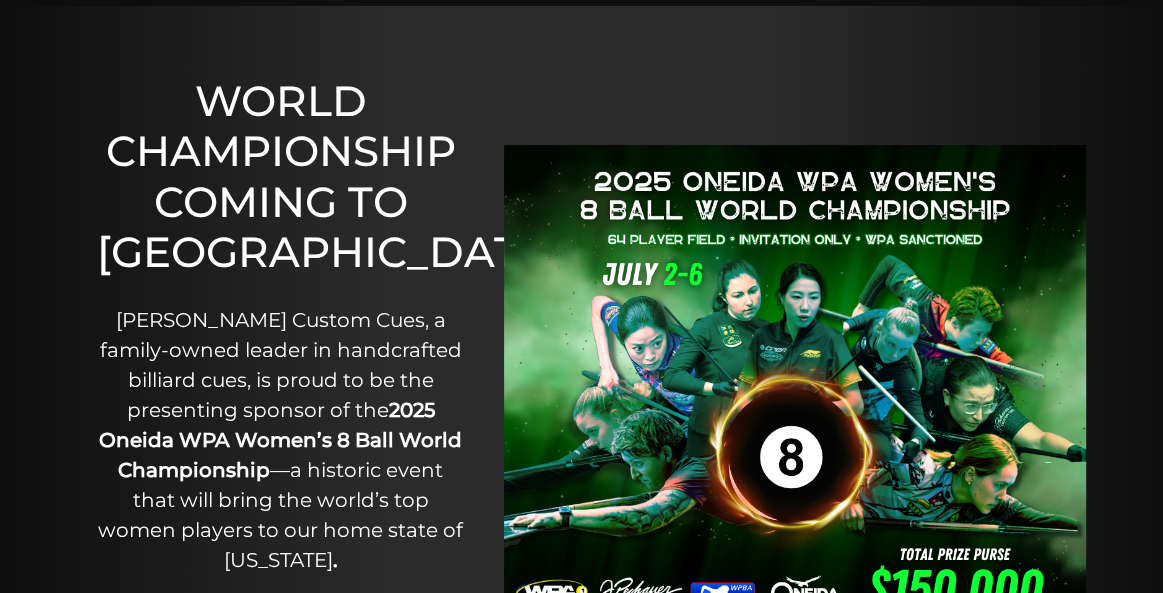 scroll, scrollTop: 0, scrollLeft: 0, axis: both 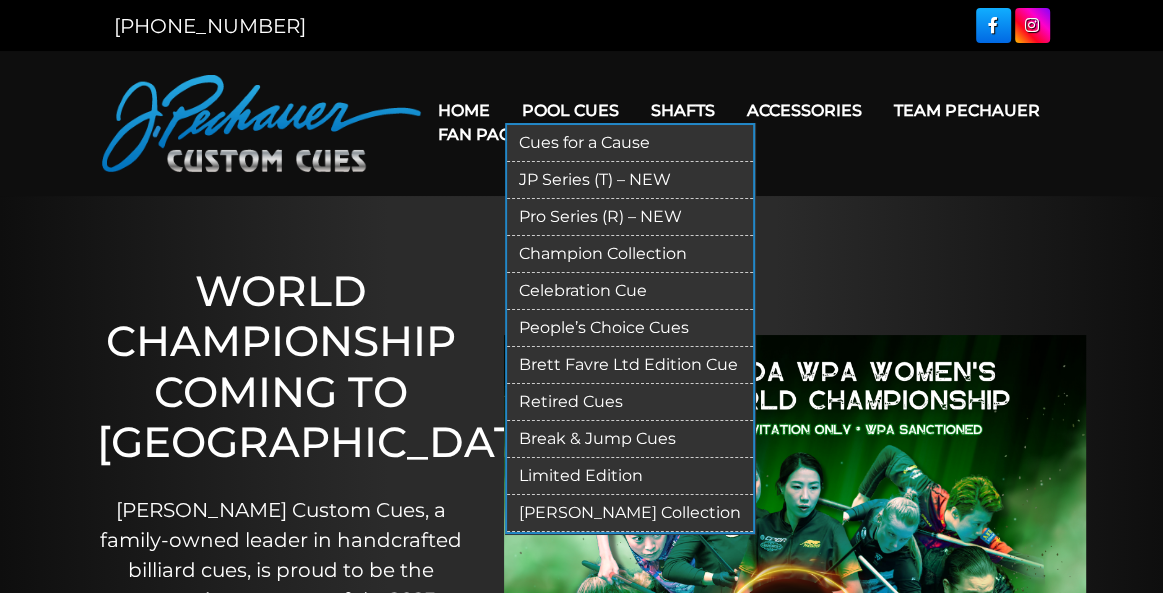 click on "Pool Cues" at bounding box center [569, 110] 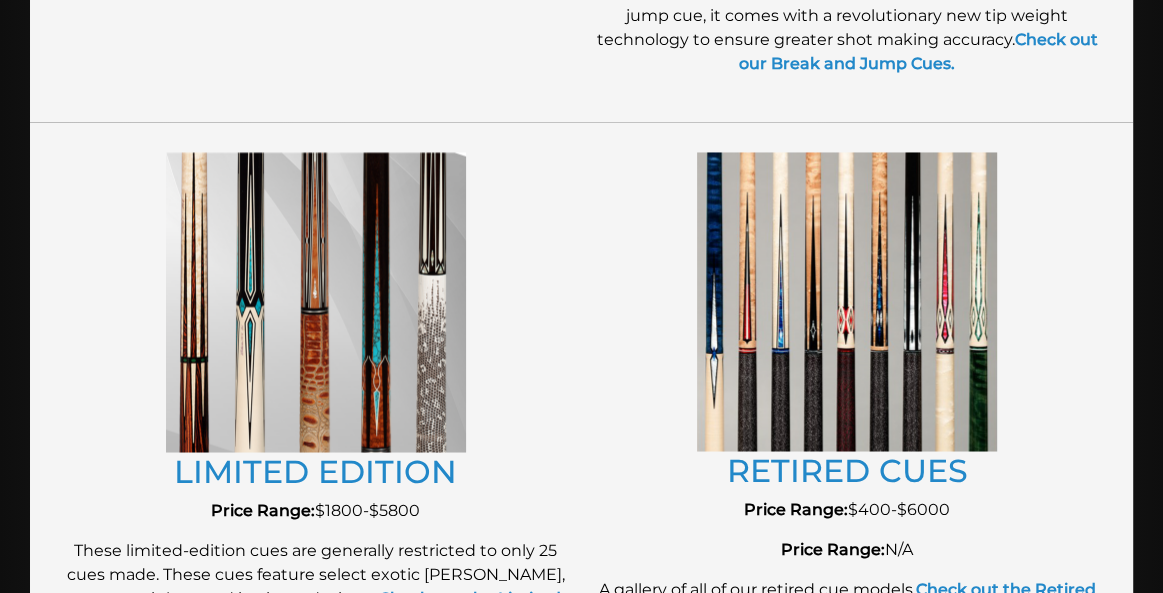 scroll, scrollTop: 2285, scrollLeft: 0, axis: vertical 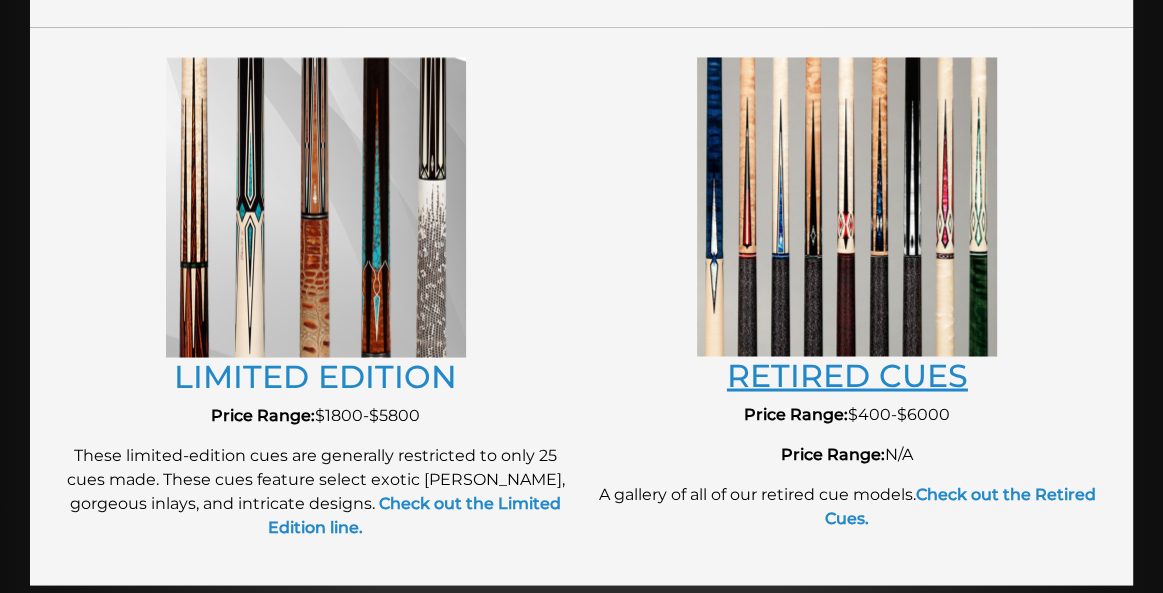 click on "RETIRED CUES" at bounding box center [847, 374] 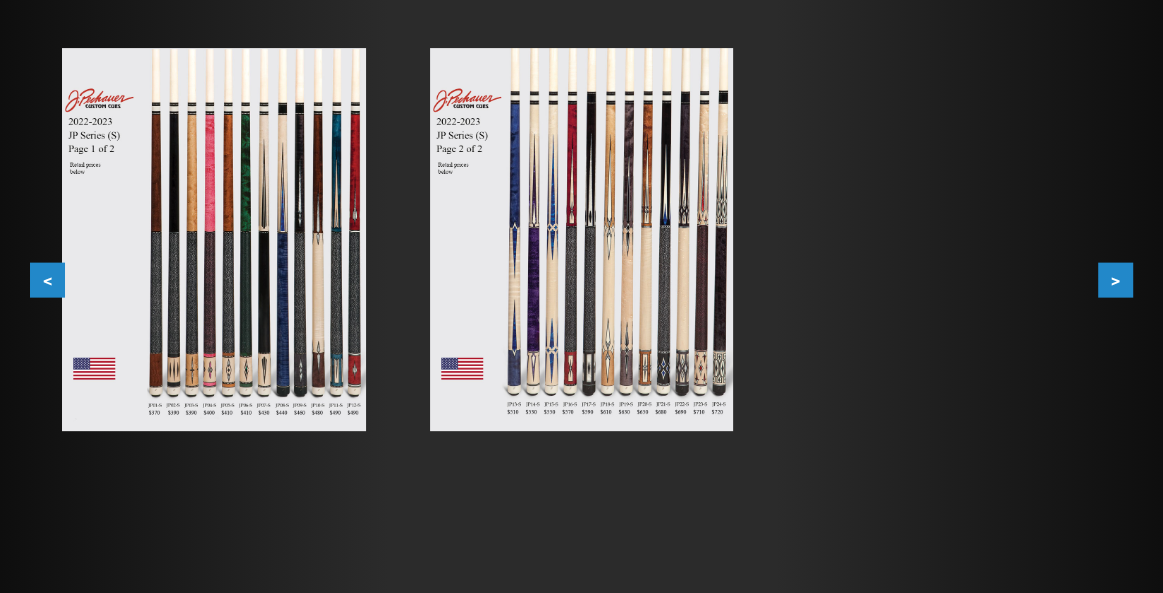 scroll, scrollTop: 0, scrollLeft: 0, axis: both 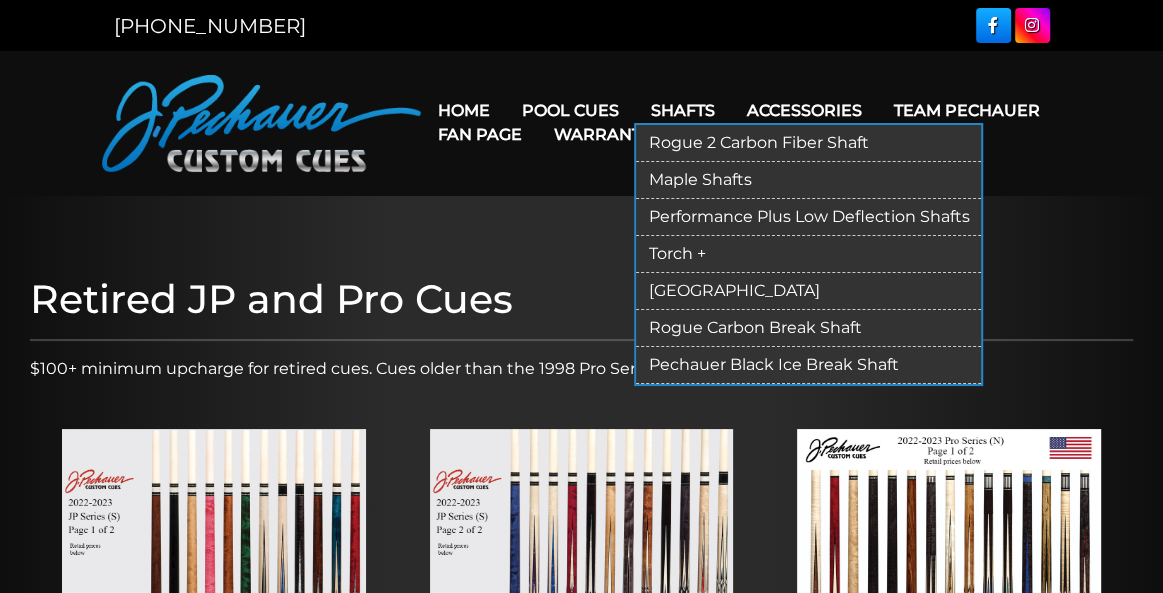 click on "Maple Shafts" at bounding box center [808, 180] 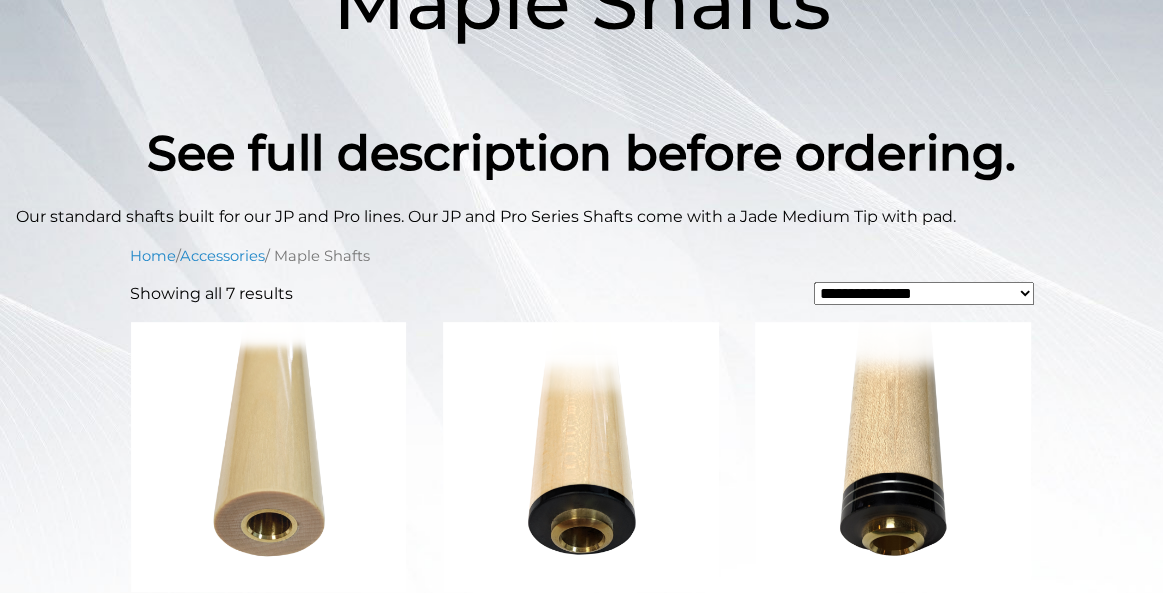 scroll, scrollTop: 0, scrollLeft: 0, axis: both 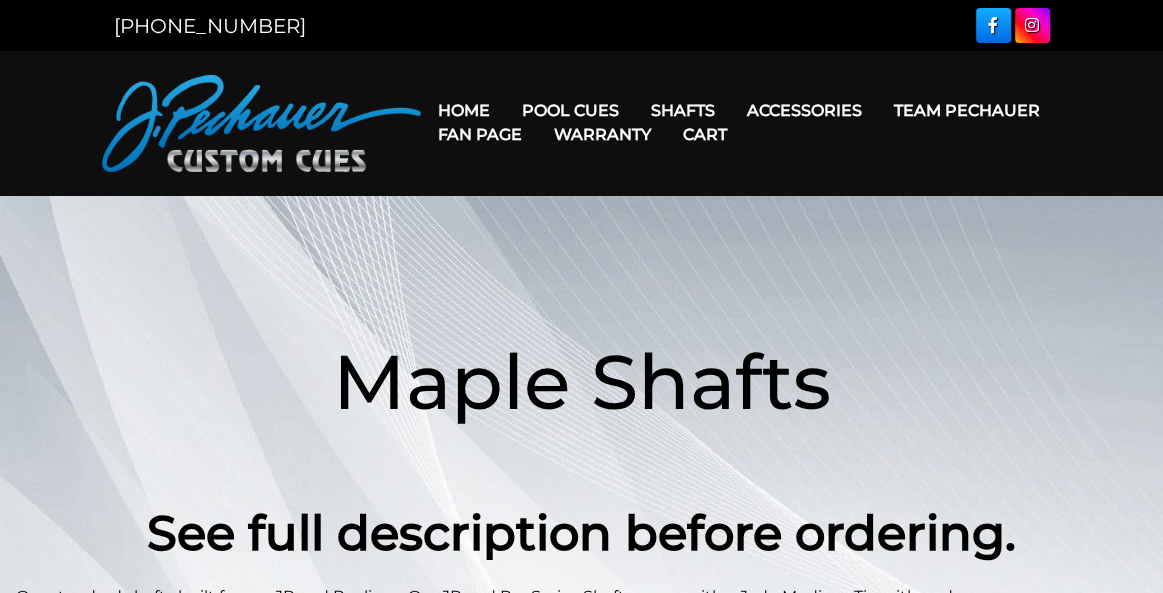 click on "Fan Page" at bounding box center (479, 134) 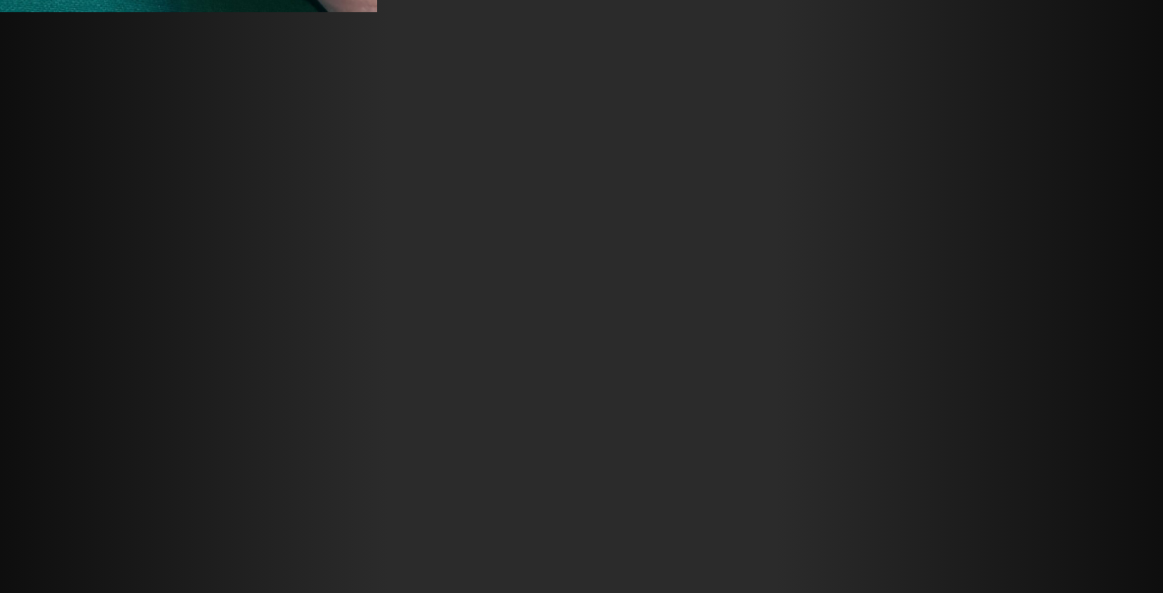 scroll, scrollTop: 16000, scrollLeft: 0, axis: vertical 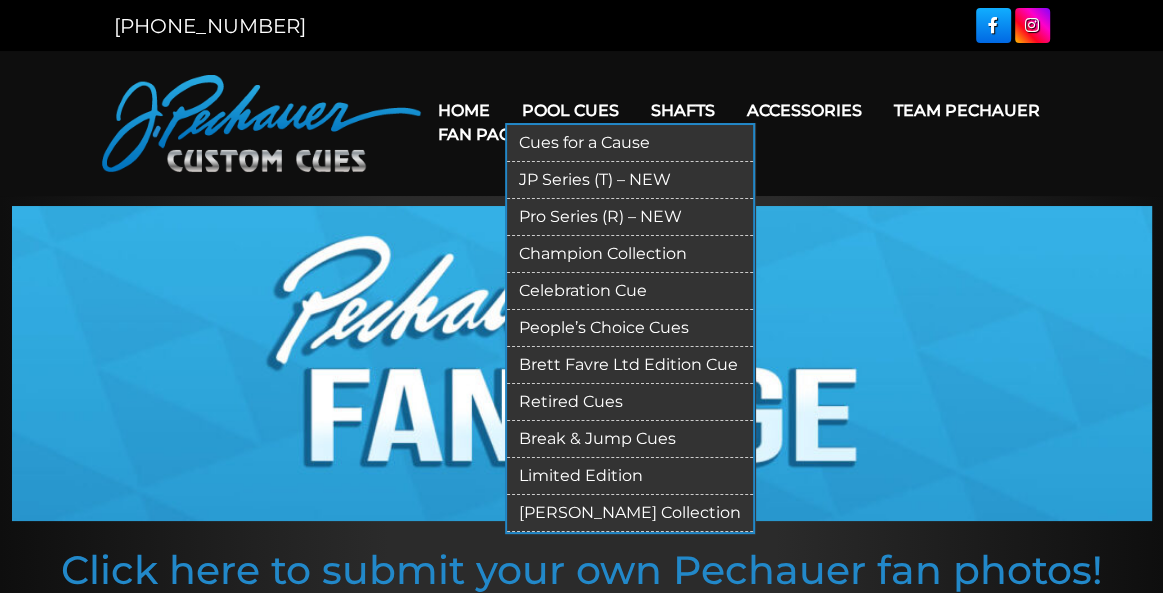 click on "Pro Series (R) – NEW" at bounding box center [630, 217] 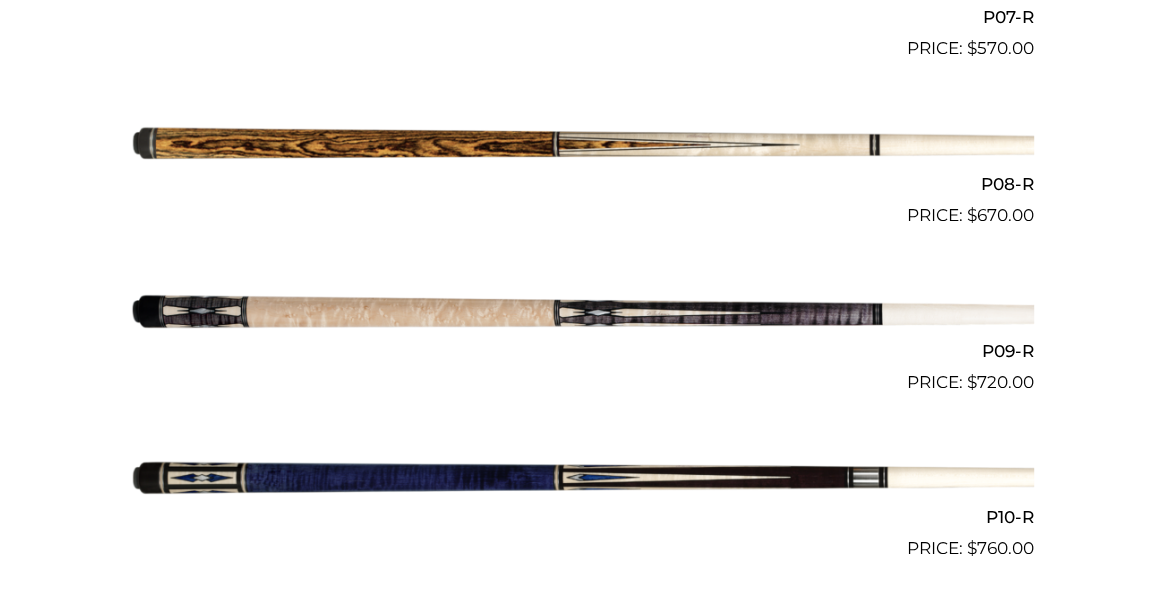 scroll, scrollTop: 1714, scrollLeft: 0, axis: vertical 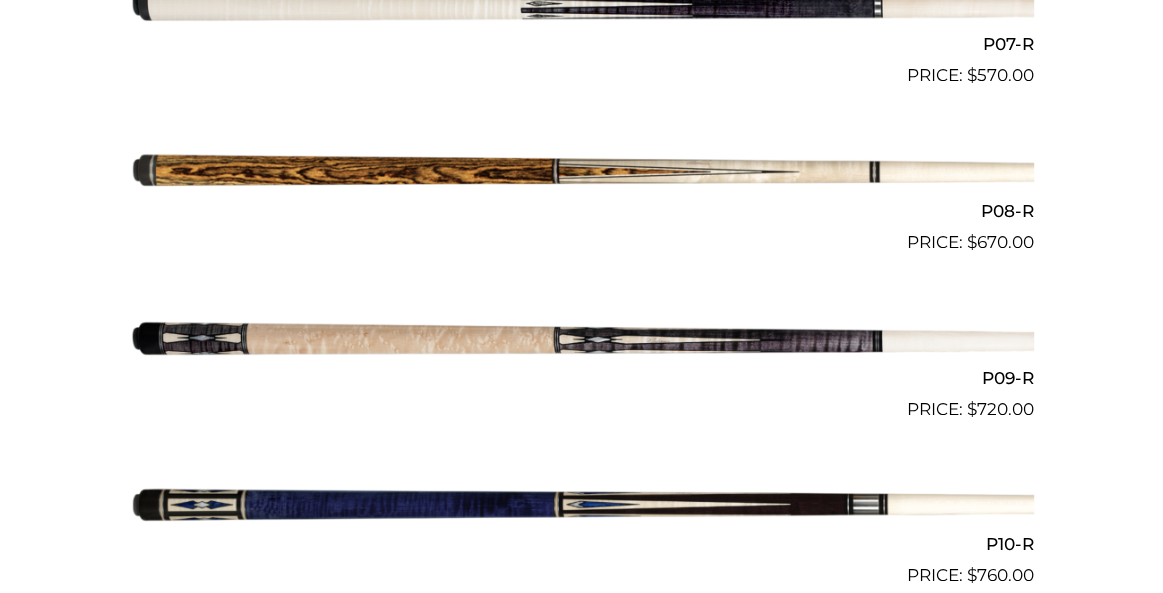 click at bounding box center (582, 339) 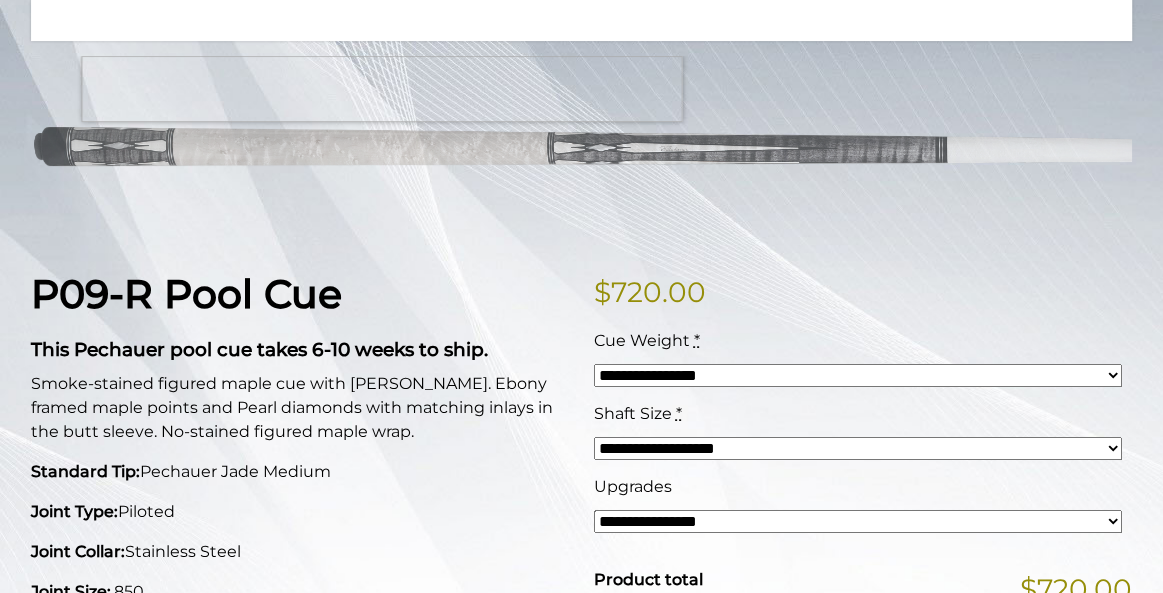 scroll, scrollTop: 285, scrollLeft: 0, axis: vertical 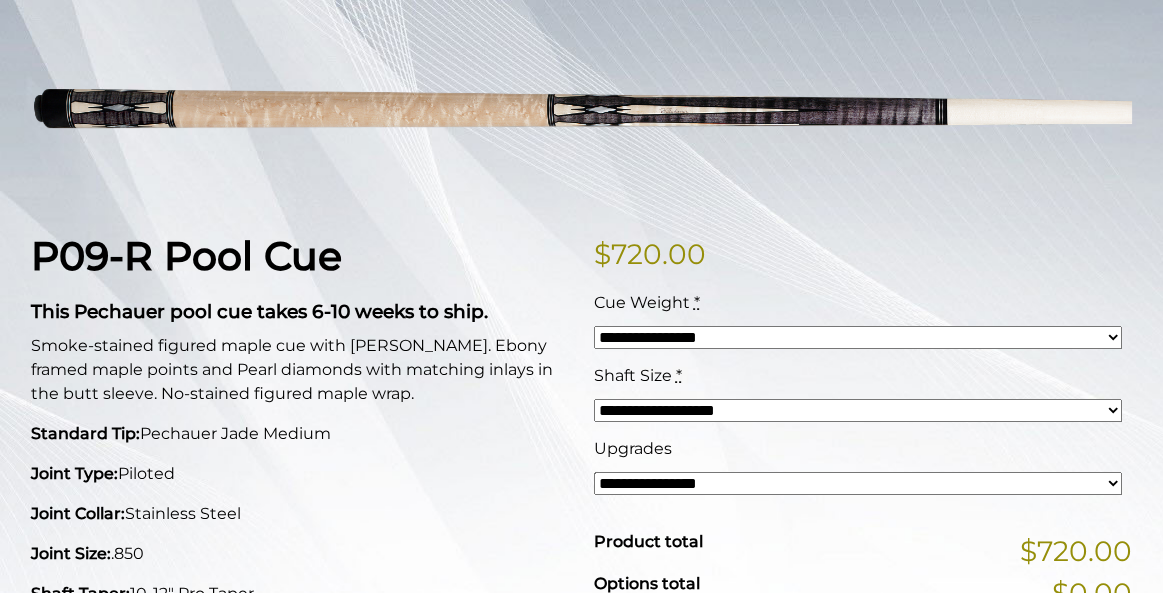click on "**********" at bounding box center (858, 337) 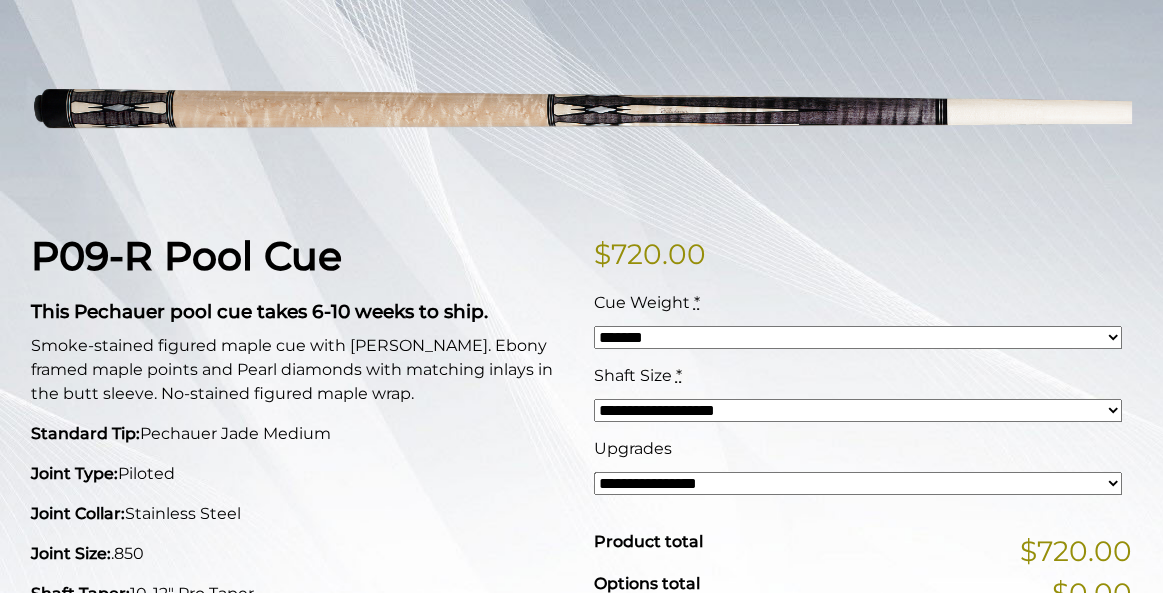 click on "**********" at bounding box center [858, 337] 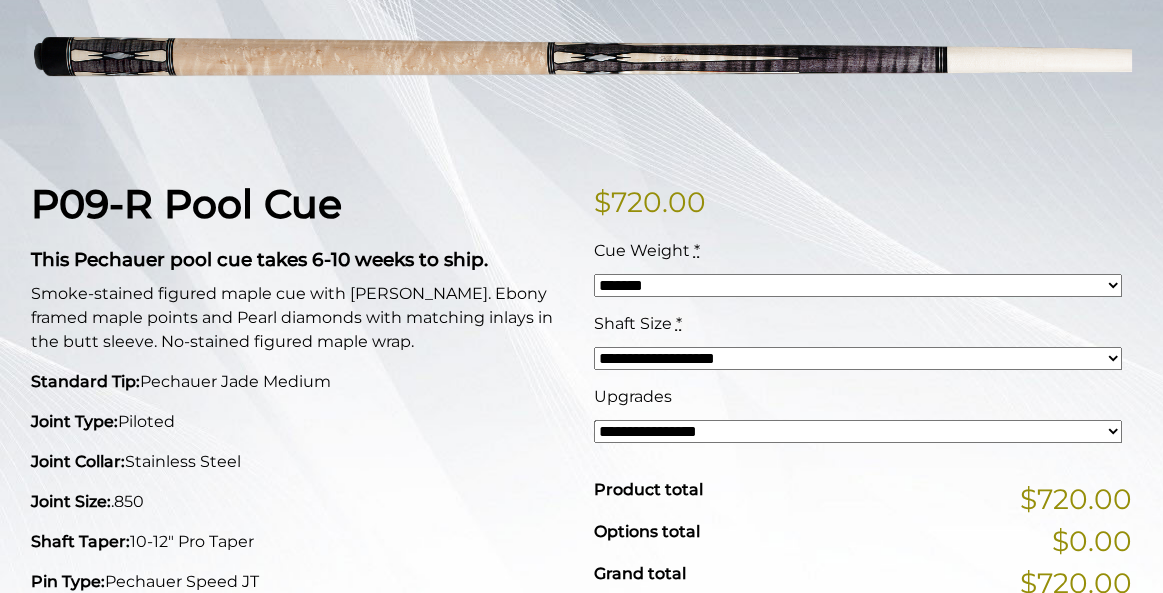scroll, scrollTop: 380, scrollLeft: 0, axis: vertical 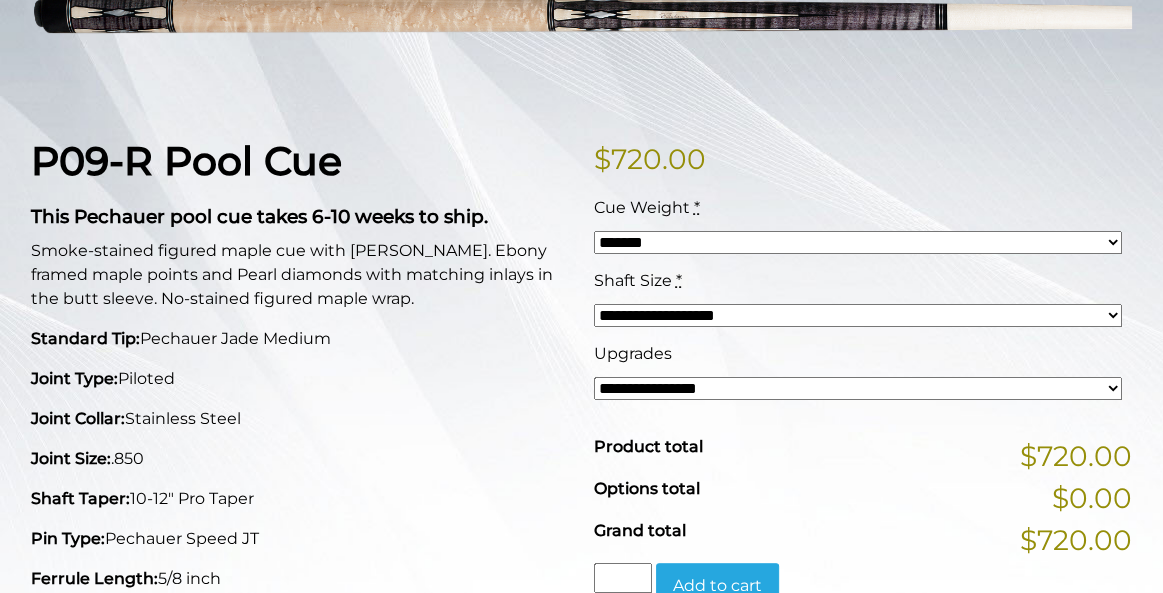 click on "**********" at bounding box center [858, 388] 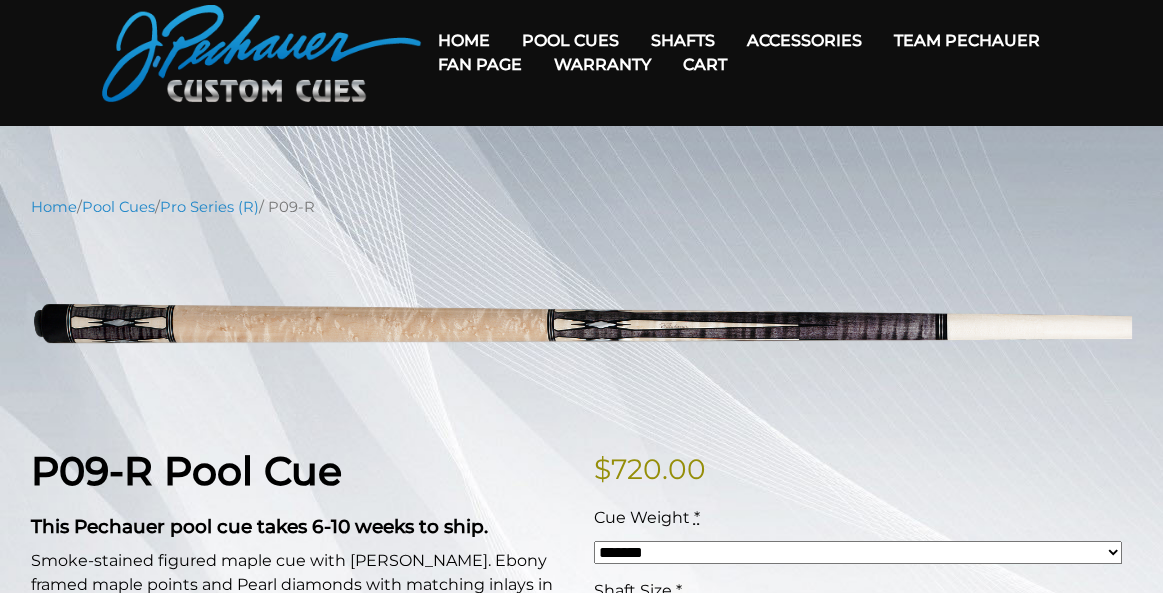 scroll, scrollTop: 0, scrollLeft: 0, axis: both 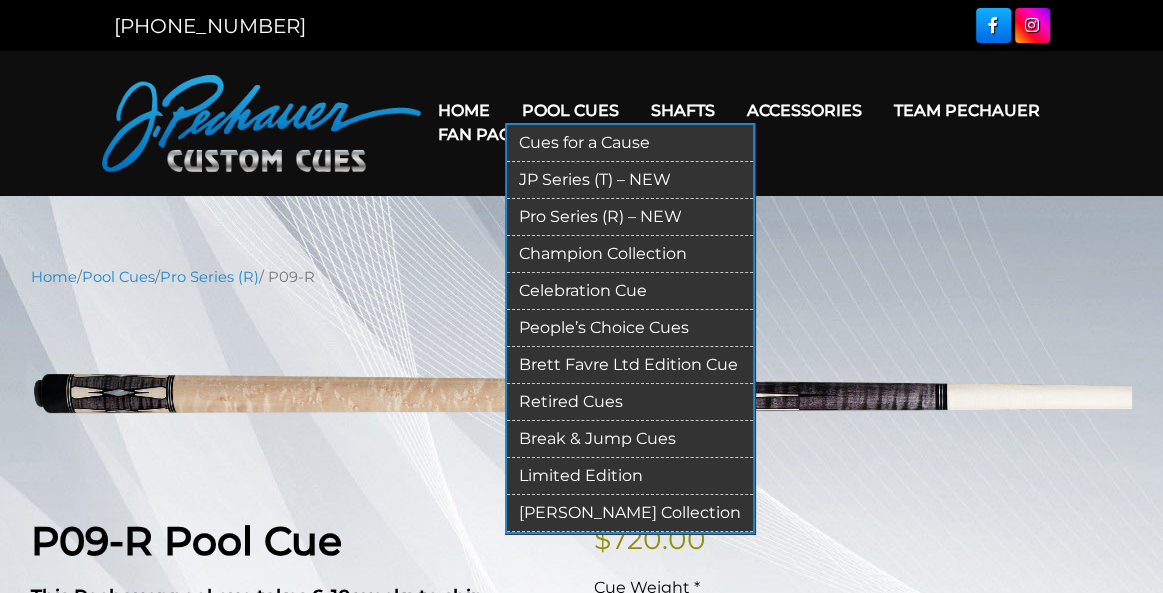 click on "[PERSON_NAME] Collection" at bounding box center [630, 513] 